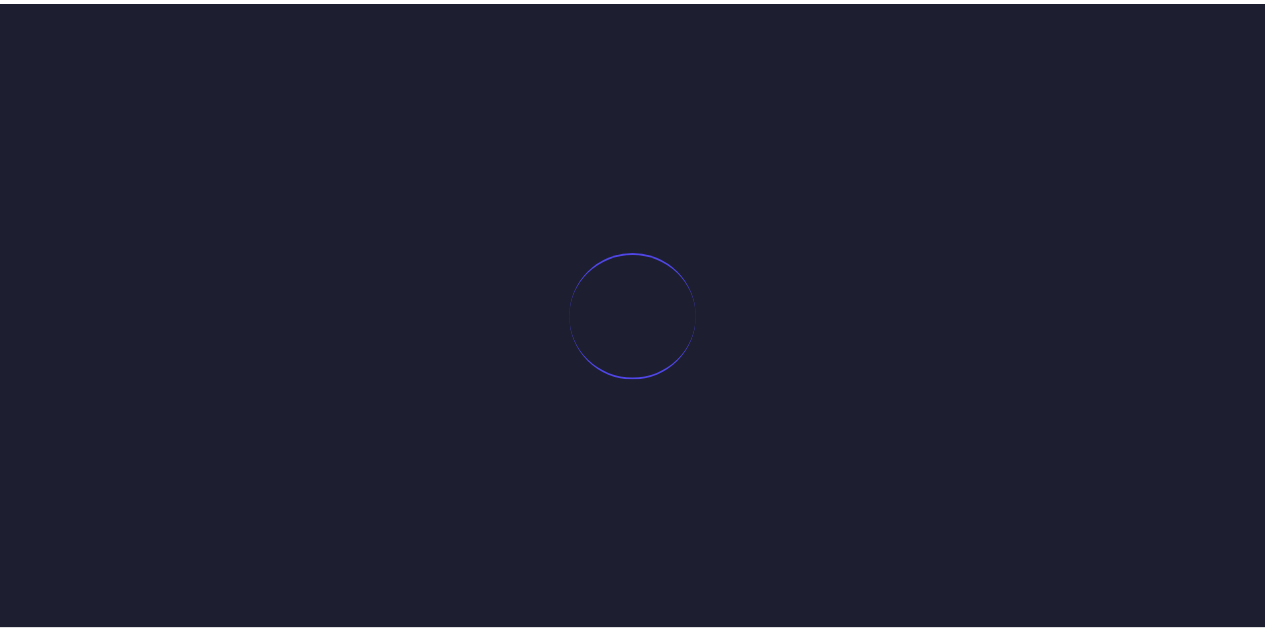 scroll, scrollTop: 0, scrollLeft: 0, axis: both 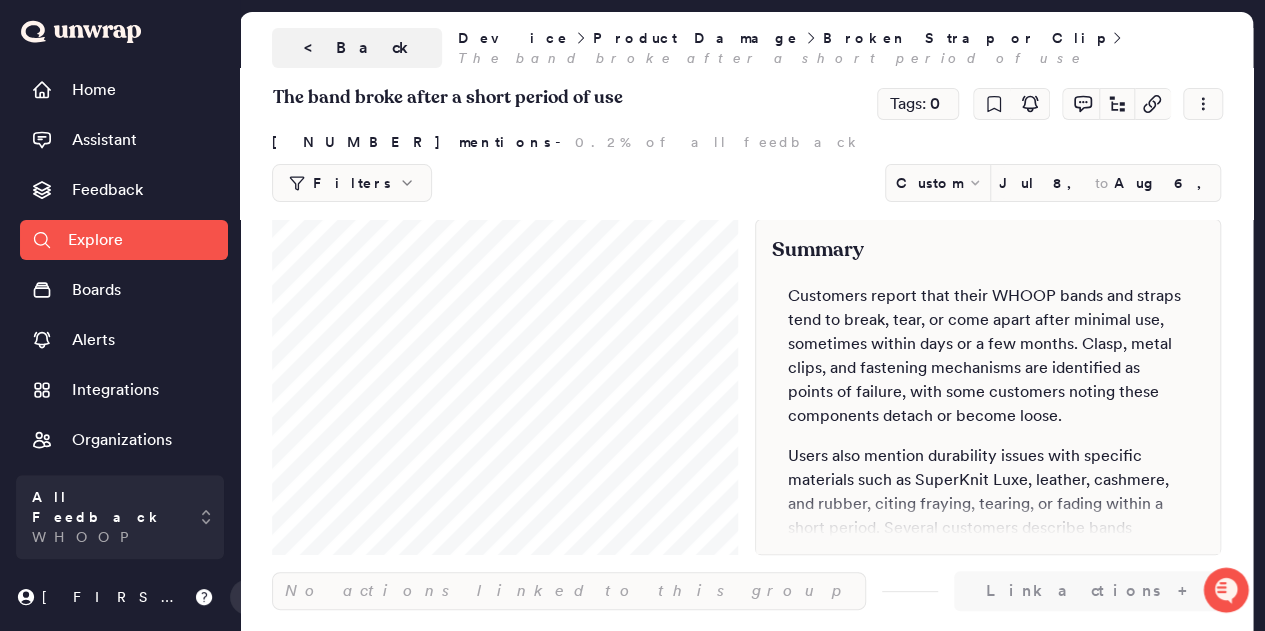 click on "Filters Custom Jul 8, 2025 to Aug 6, 2025" at bounding box center [746, 183] 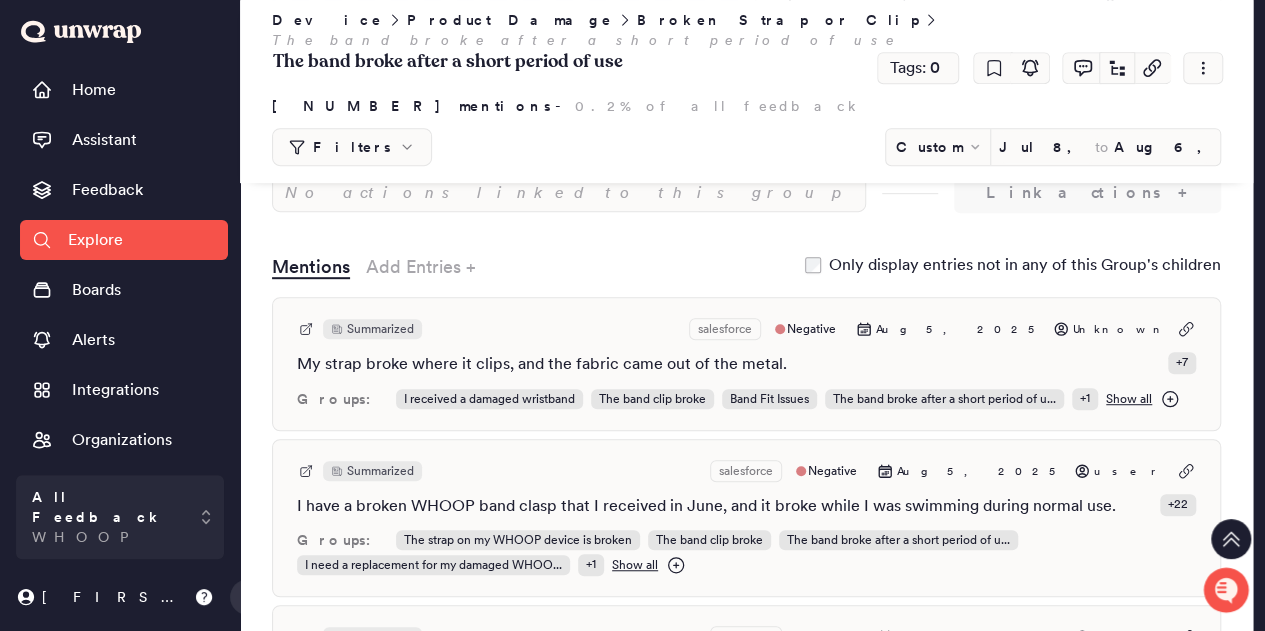 scroll, scrollTop: 330, scrollLeft: 0, axis: vertical 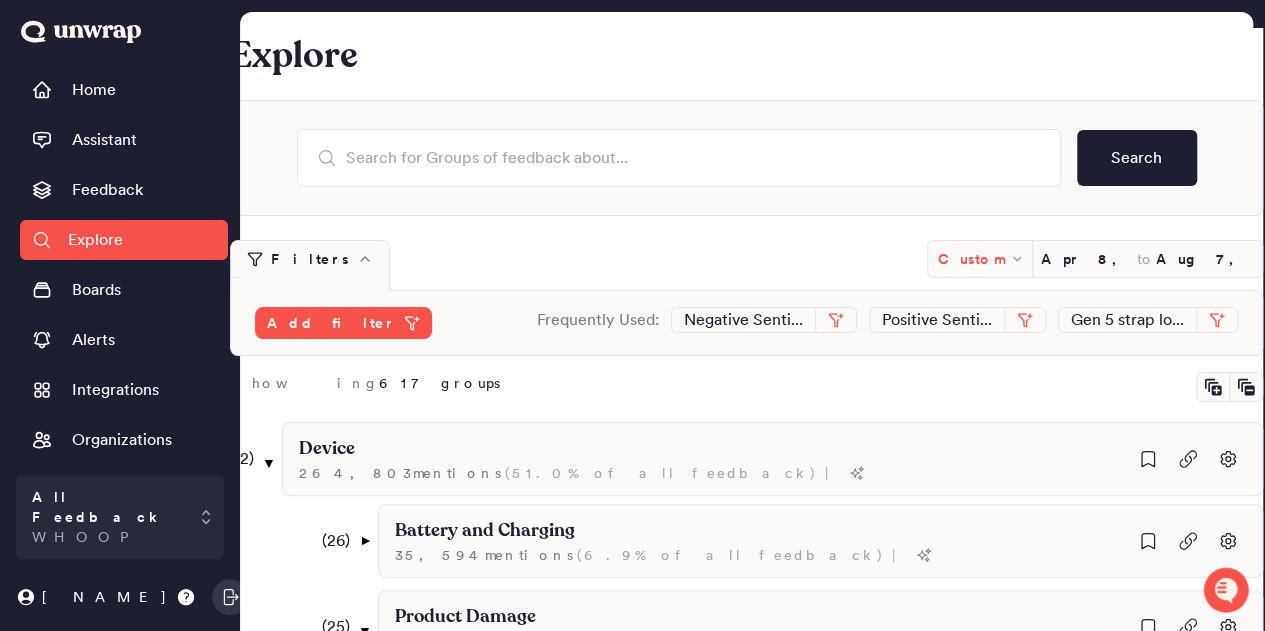 click 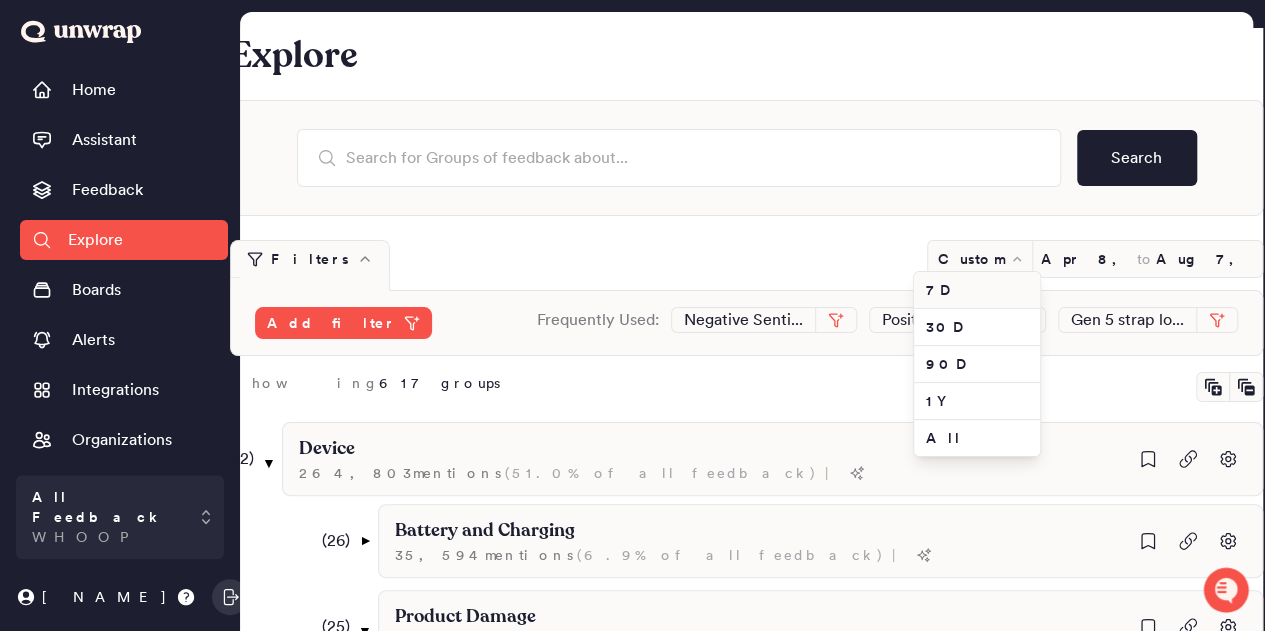 click on "7D" at bounding box center (977, 290) 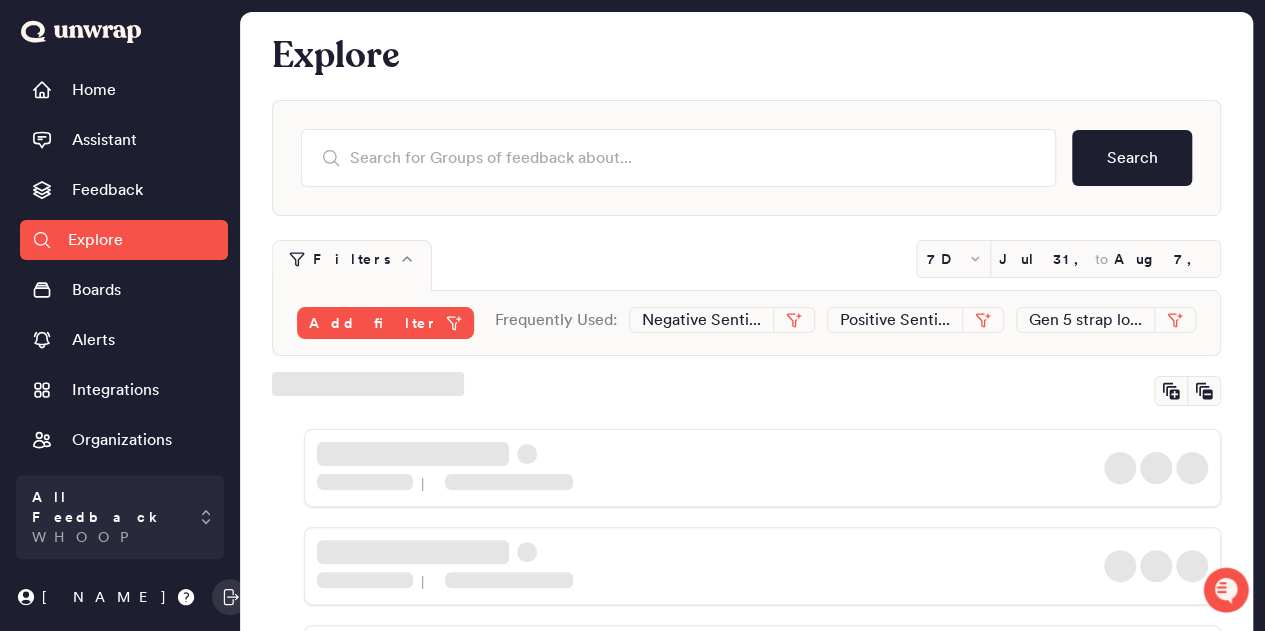 click on "Jul 31, 2025" at bounding box center [1047, 259] 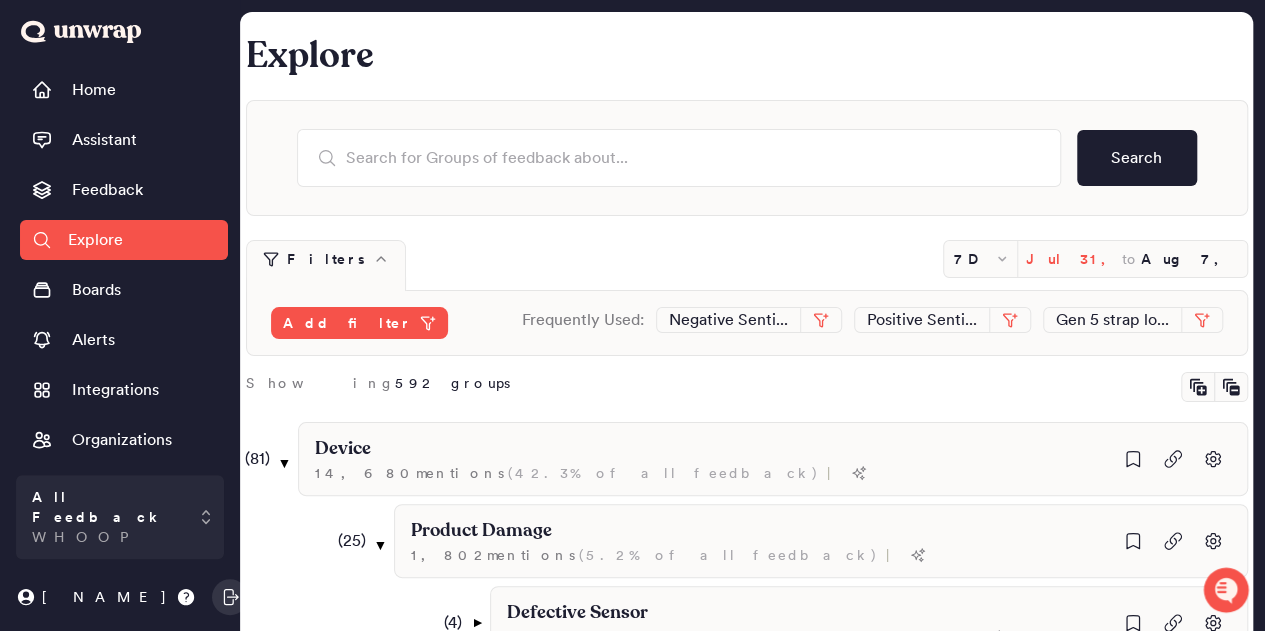 click on "Jul 31, 2025" at bounding box center (1074, 259) 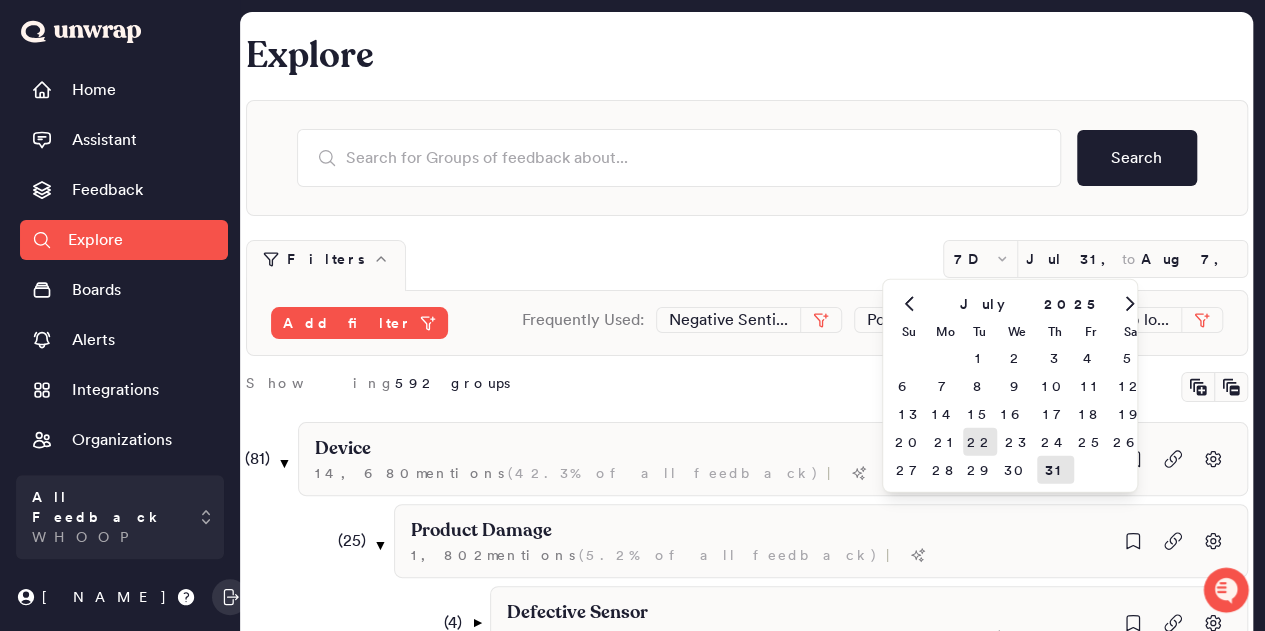 click on "22" at bounding box center [980, 442] 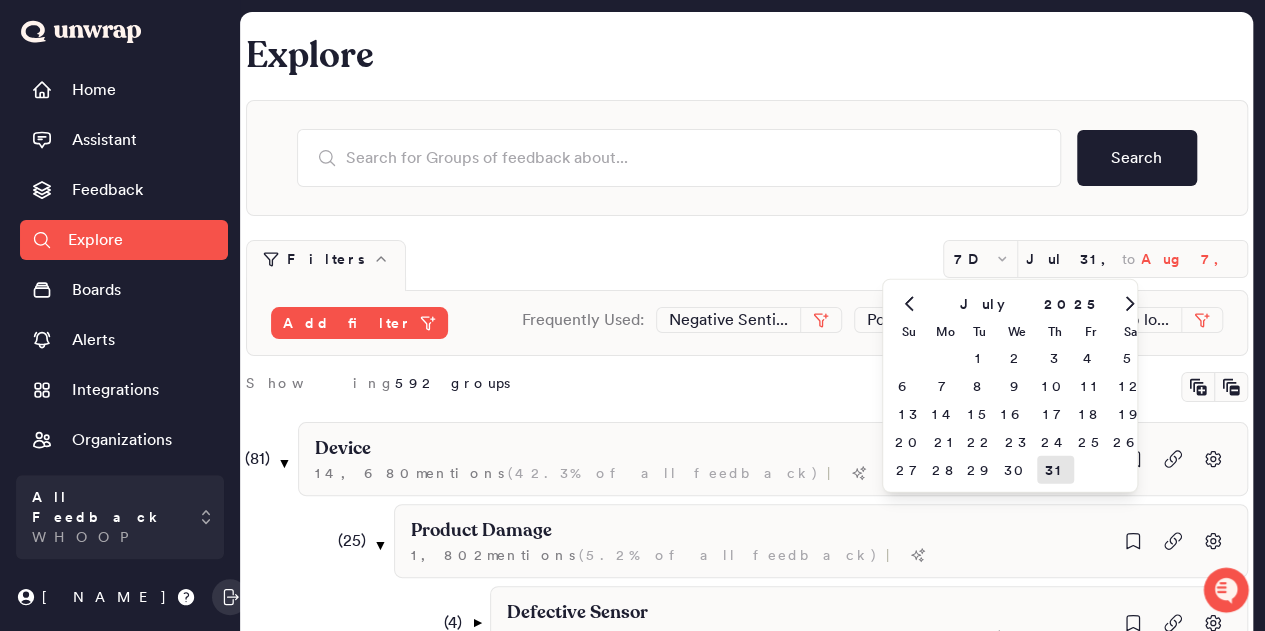 type on "Jul 22, 2025" 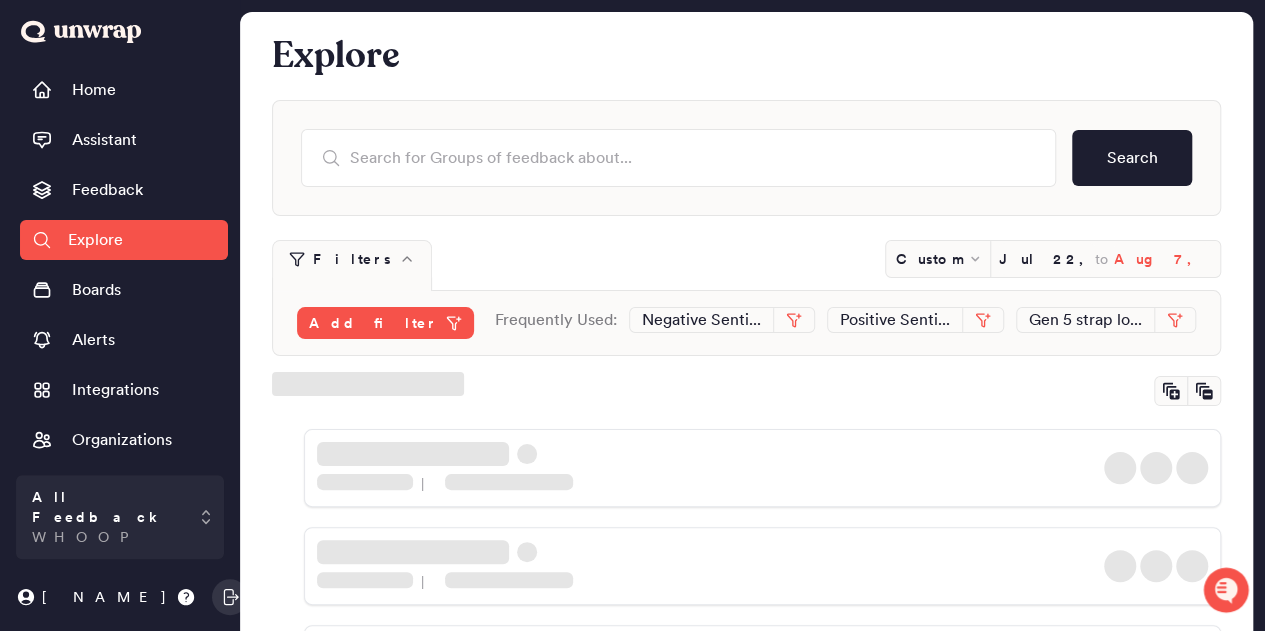 click on "Aug 7, 2025" at bounding box center [1162, 259] 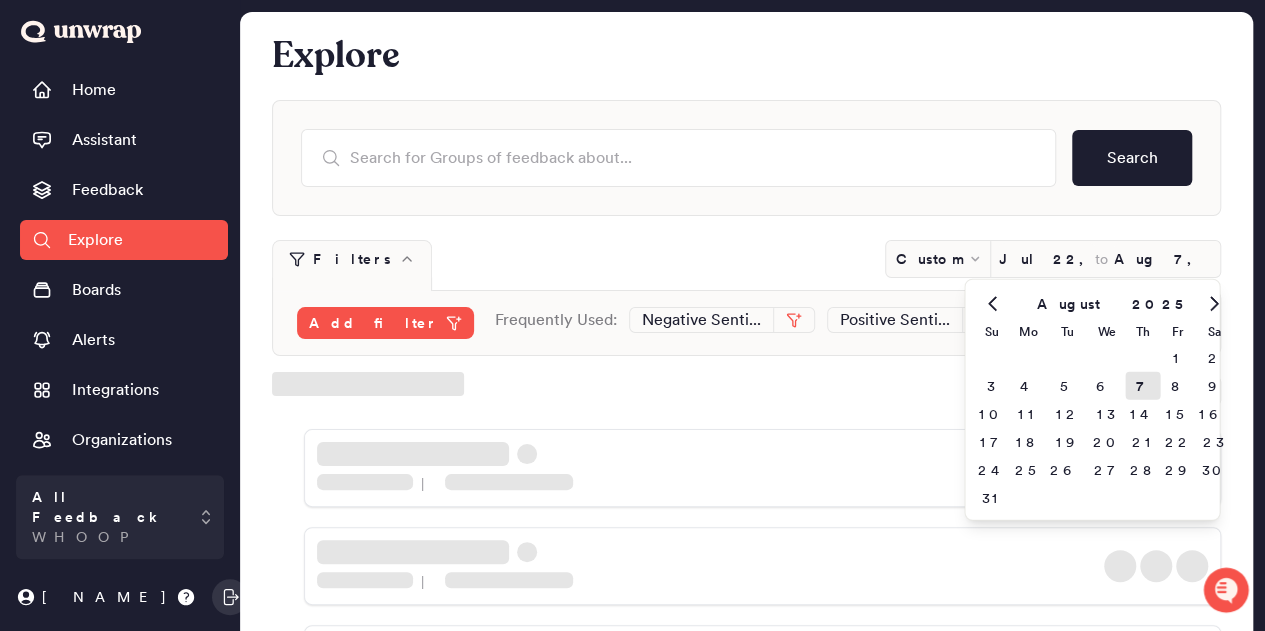 click 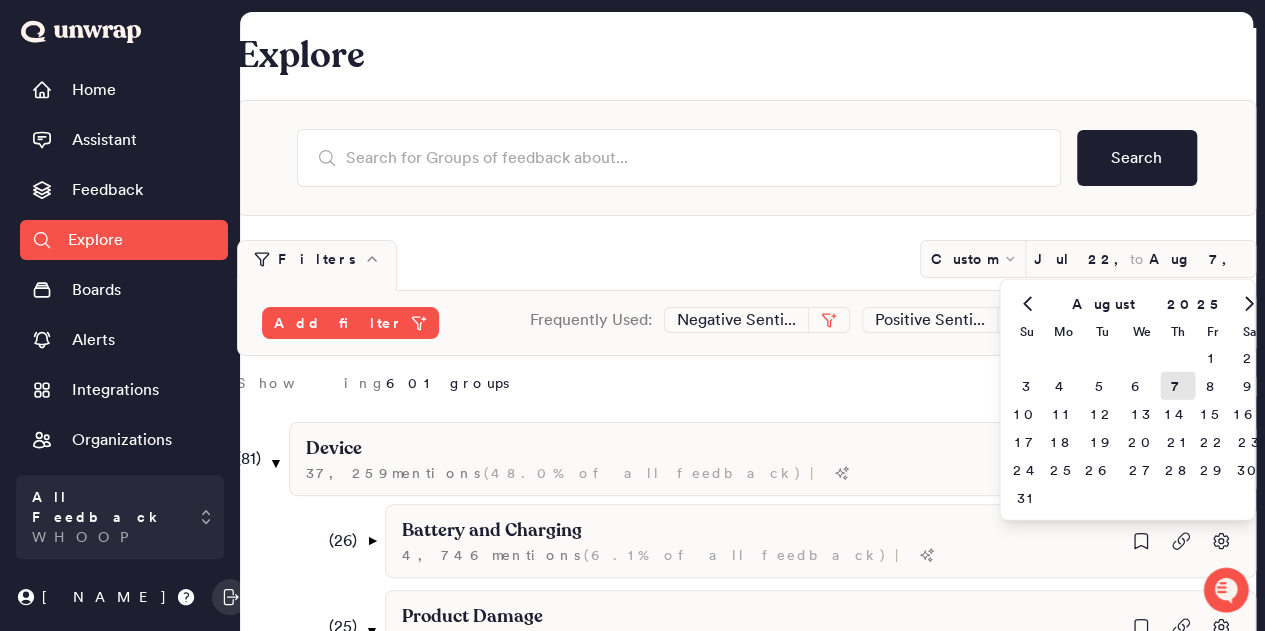 click 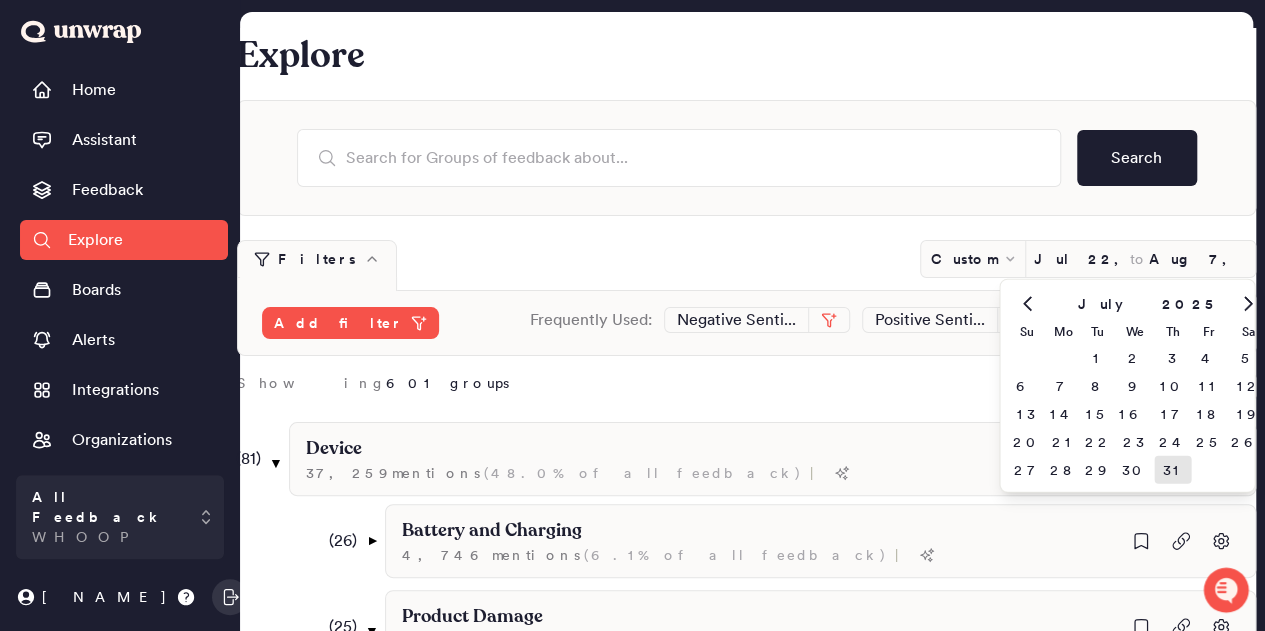 click on "31" at bounding box center [1172, 470] 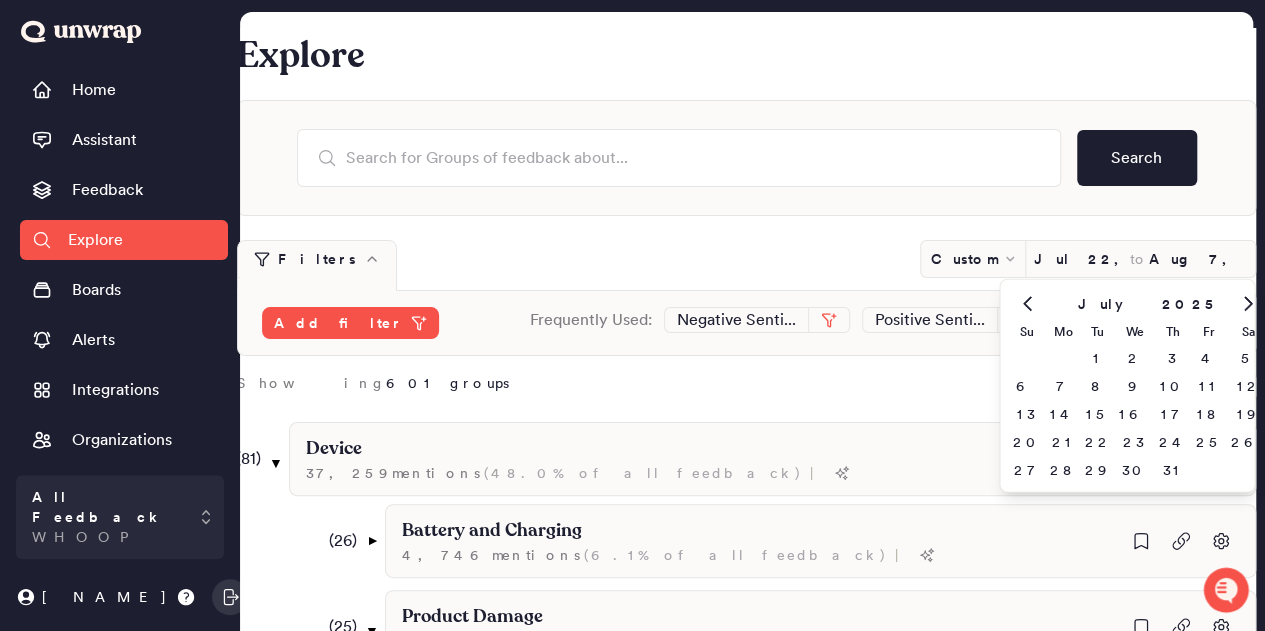 type on "Jul 31, 2025" 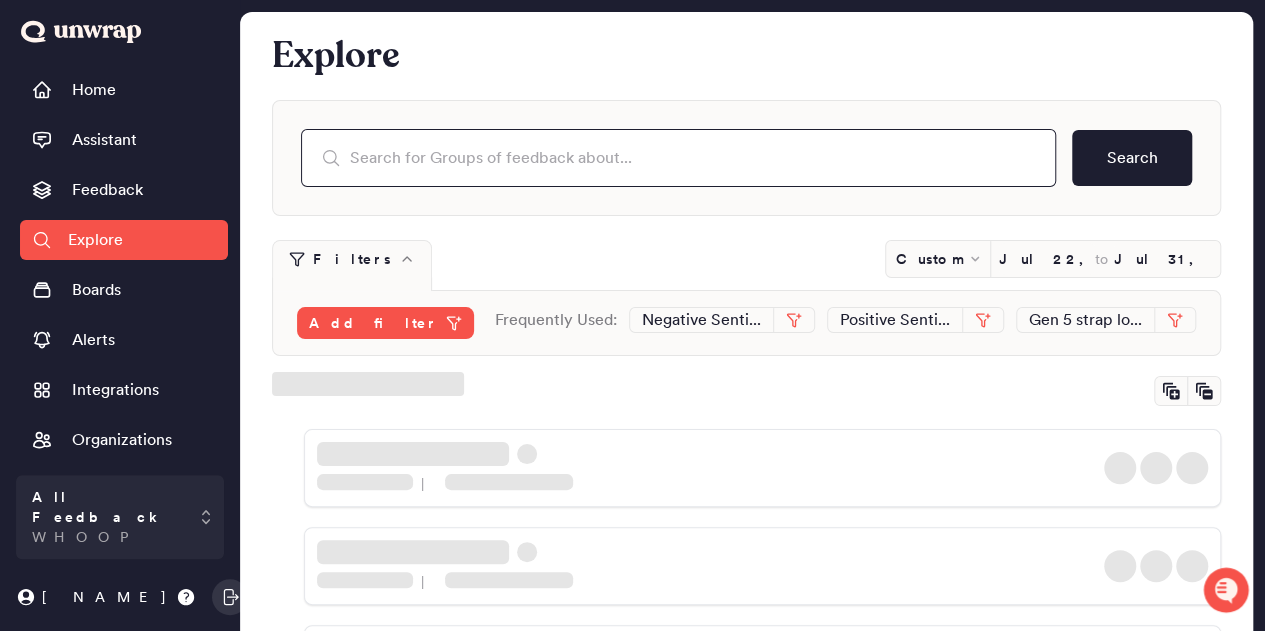 click at bounding box center [678, 158] 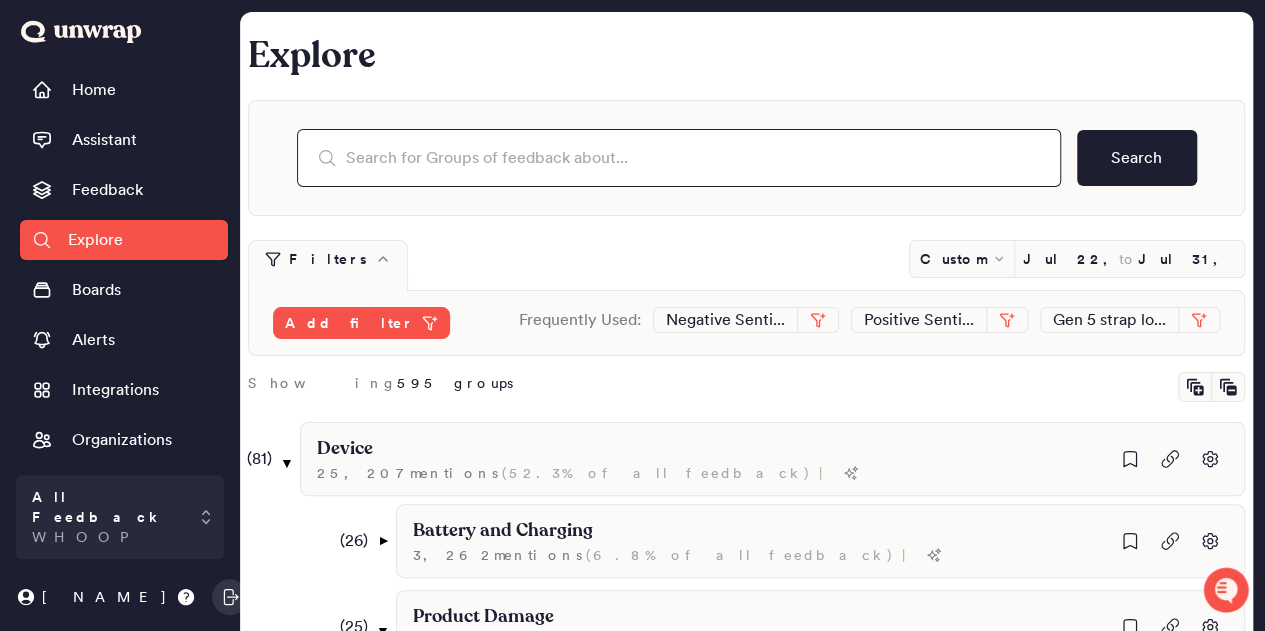 click at bounding box center (679, 158) 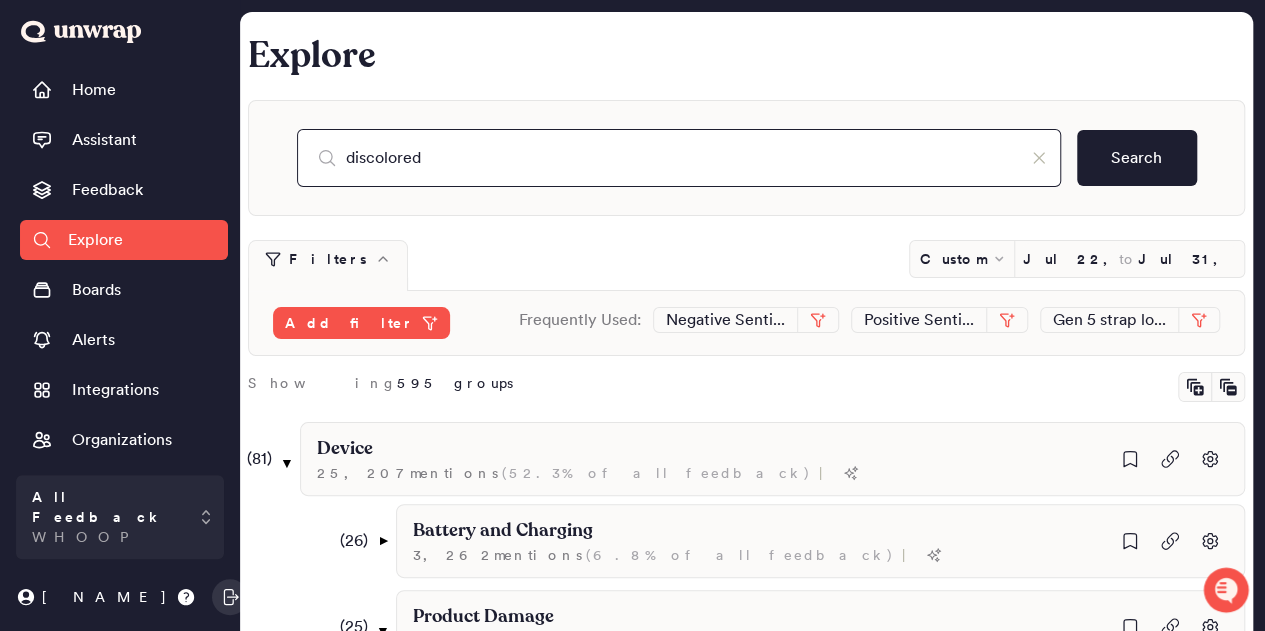 type on "discolored" 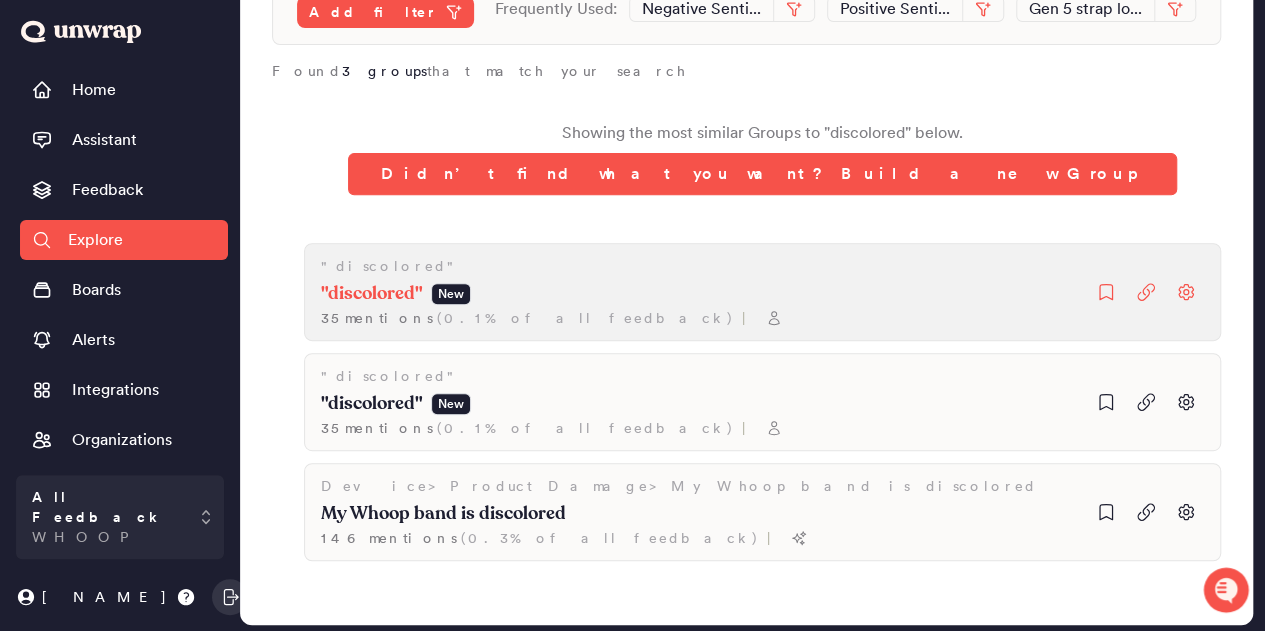 scroll, scrollTop: 312, scrollLeft: 0, axis: vertical 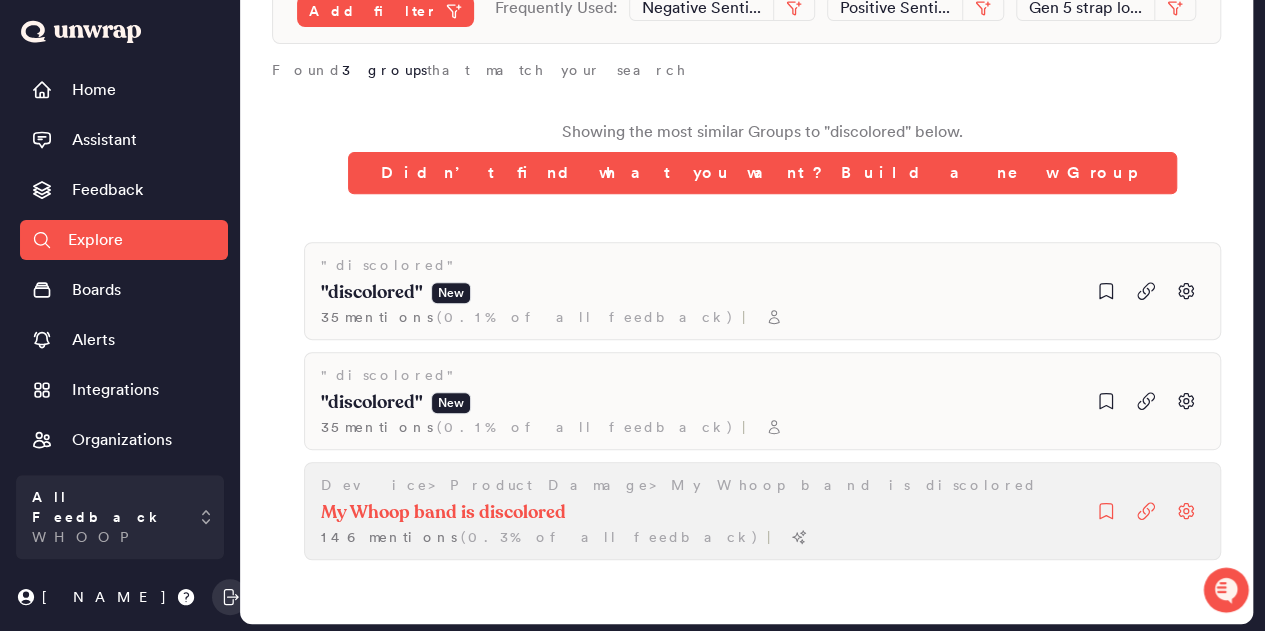 click on "My Whoop band is discolored" at bounding box center (372, 293) 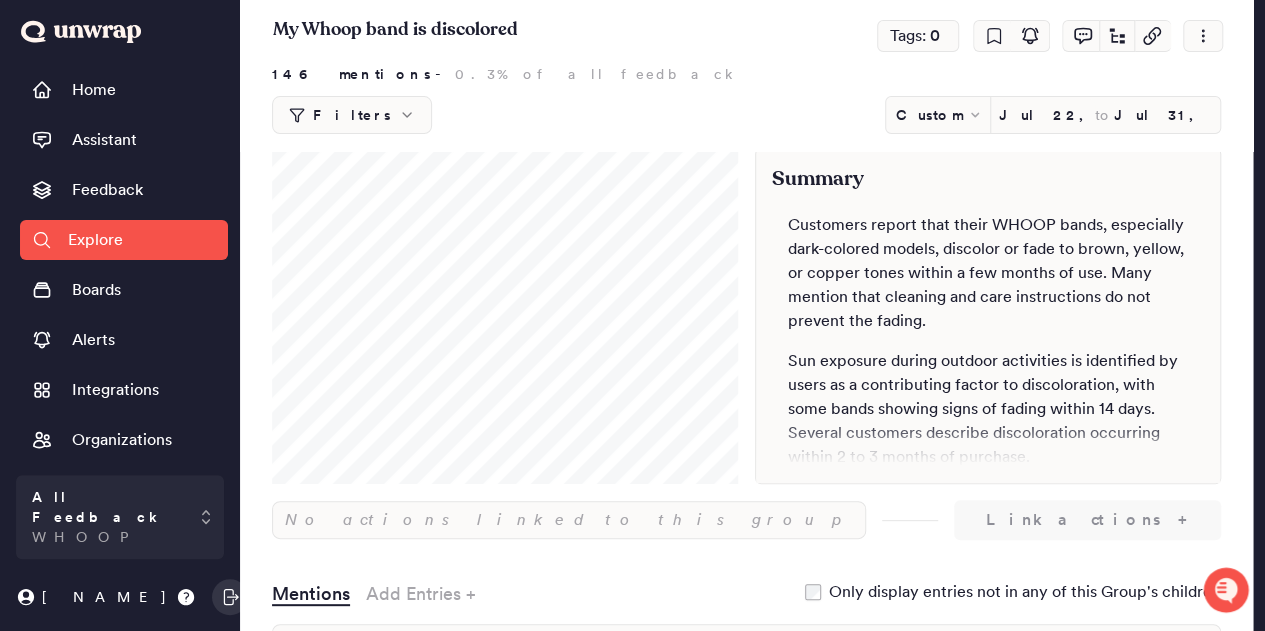 scroll, scrollTop: 0, scrollLeft: 0, axis: both 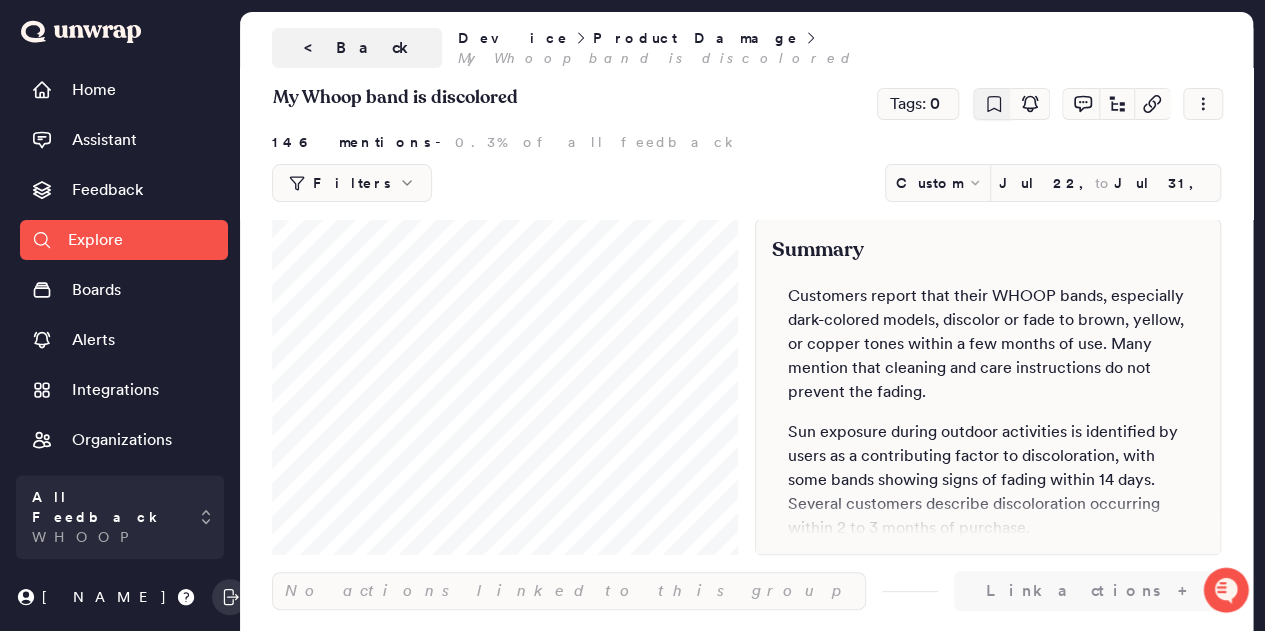 click at bounding box center (993, 104) 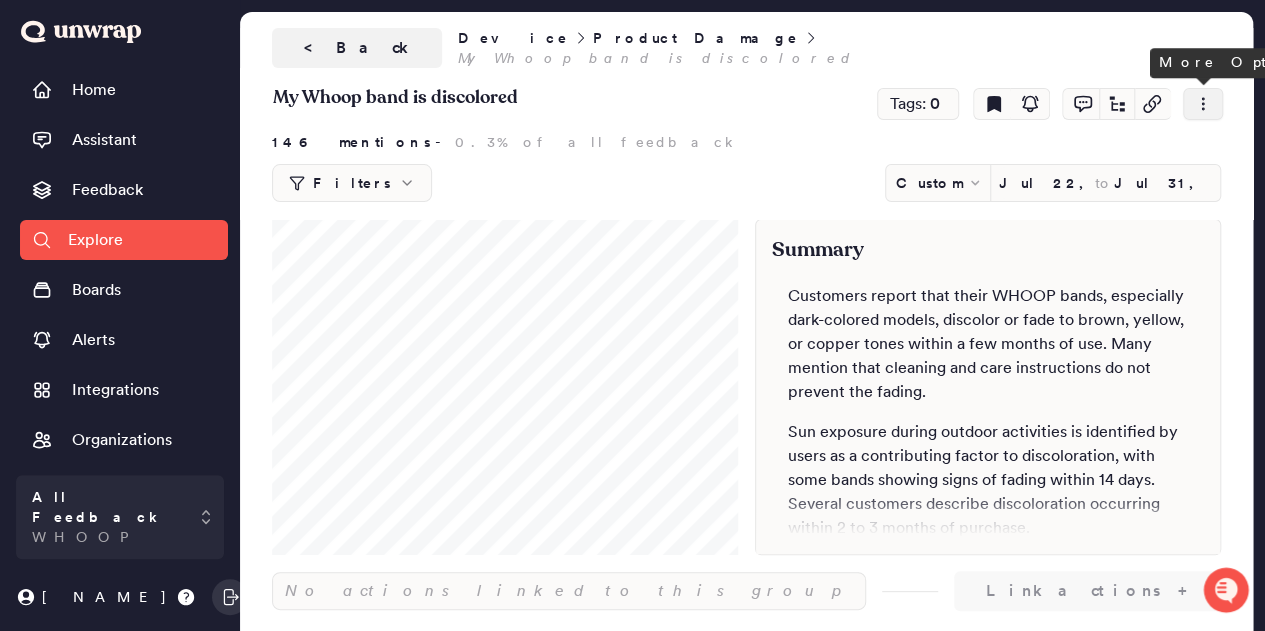 click 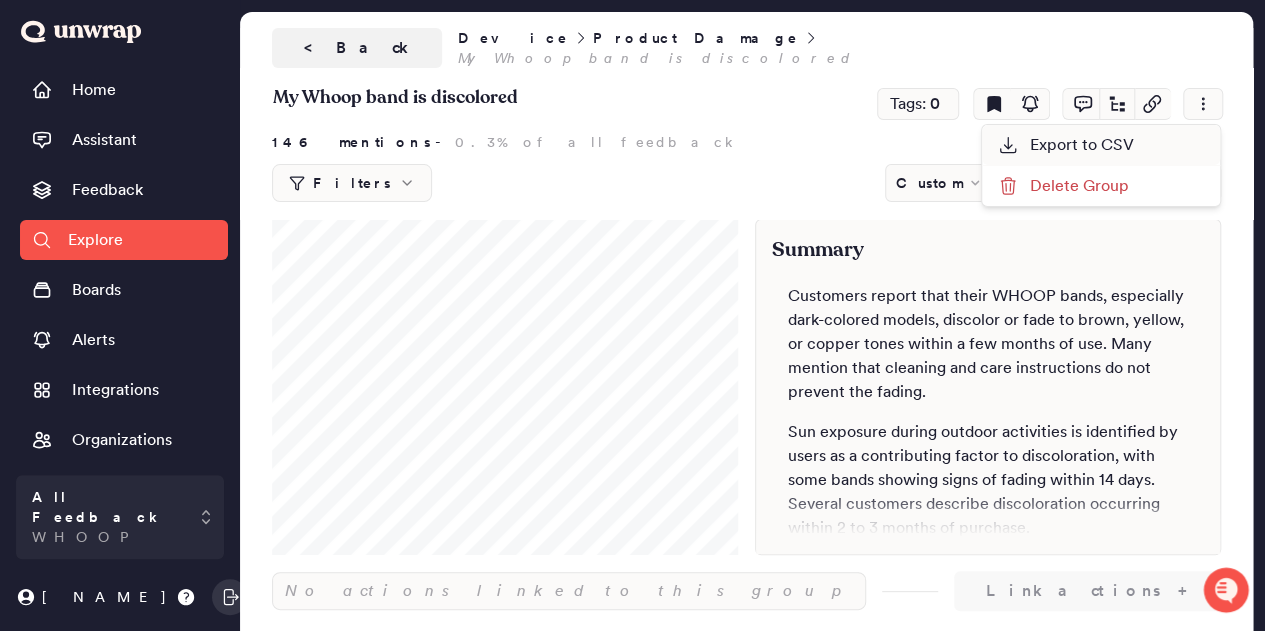 click on "Export to CSV" at bounding box center (1066, 145) 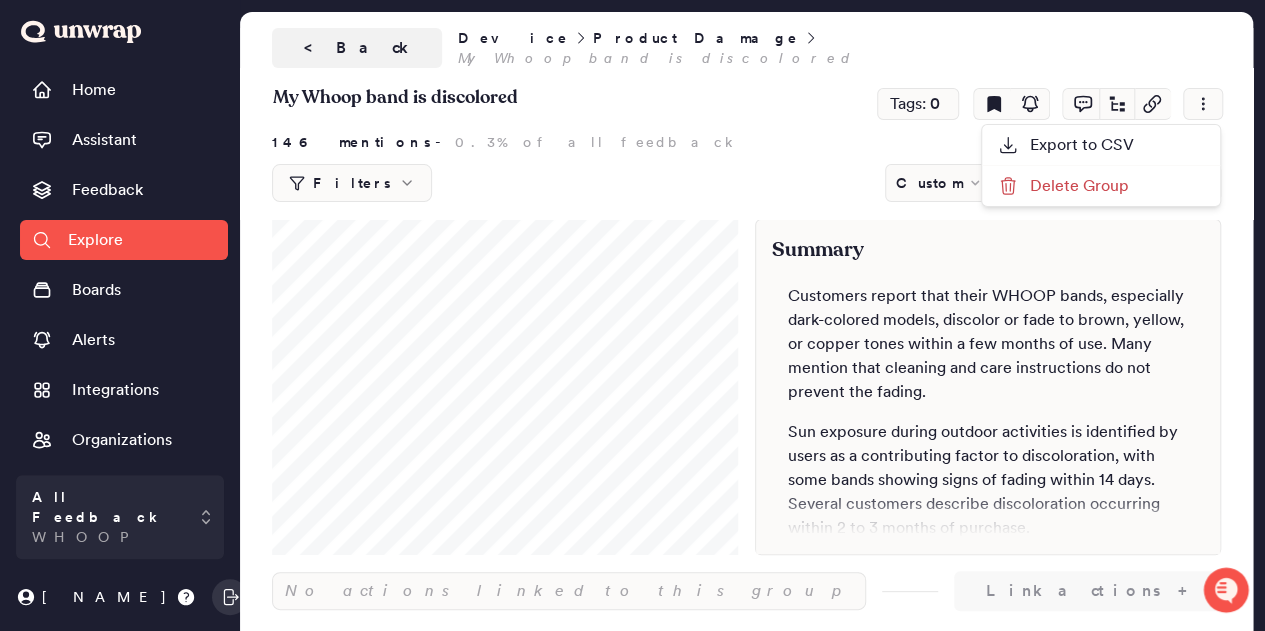 click on "Filters" at bounding box center [352, 183] 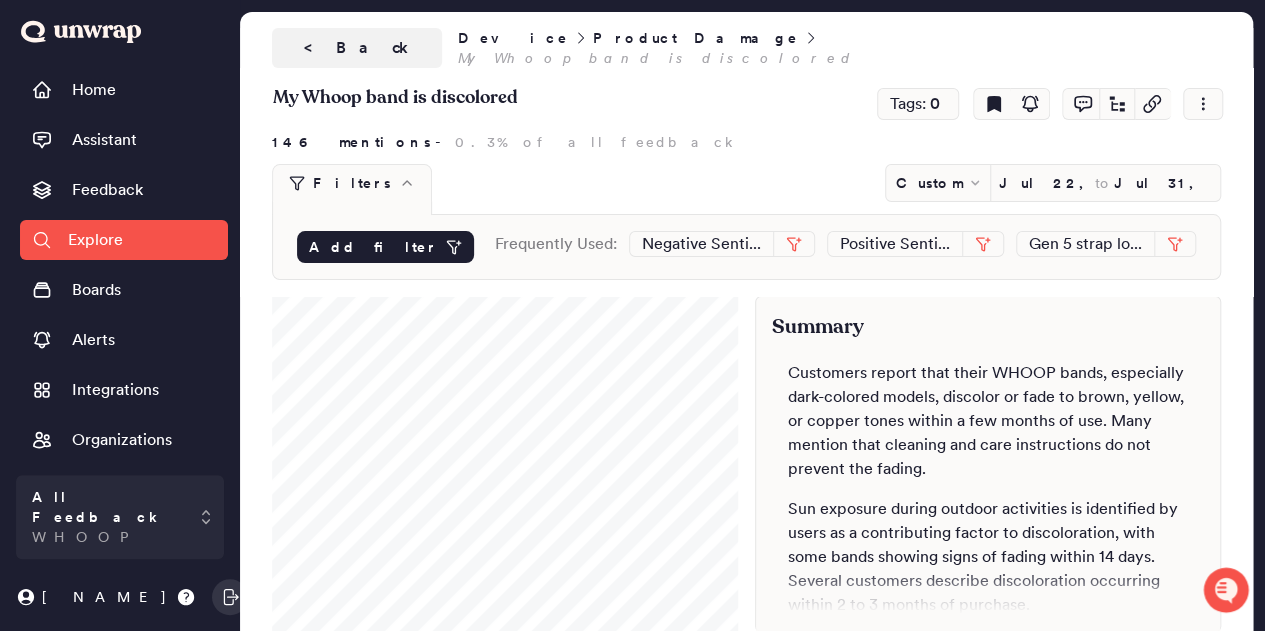 click on "Add filter" at bounding box center (385, 247) 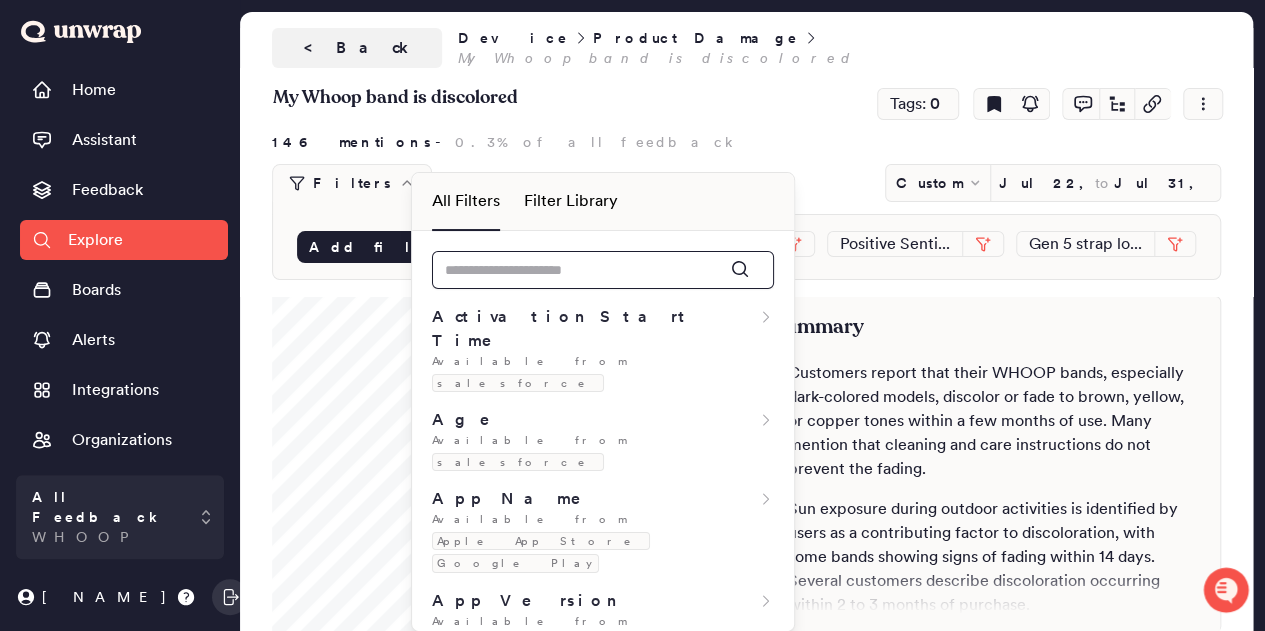 click at bounding box center (603, 270) 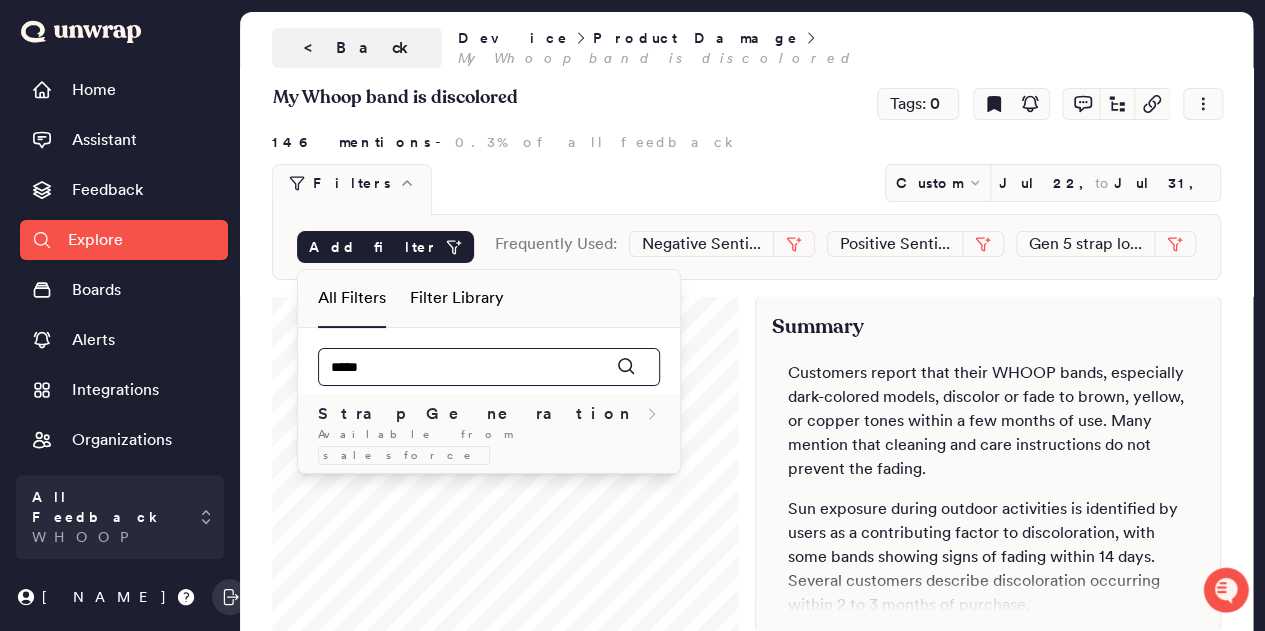 type on "*****" 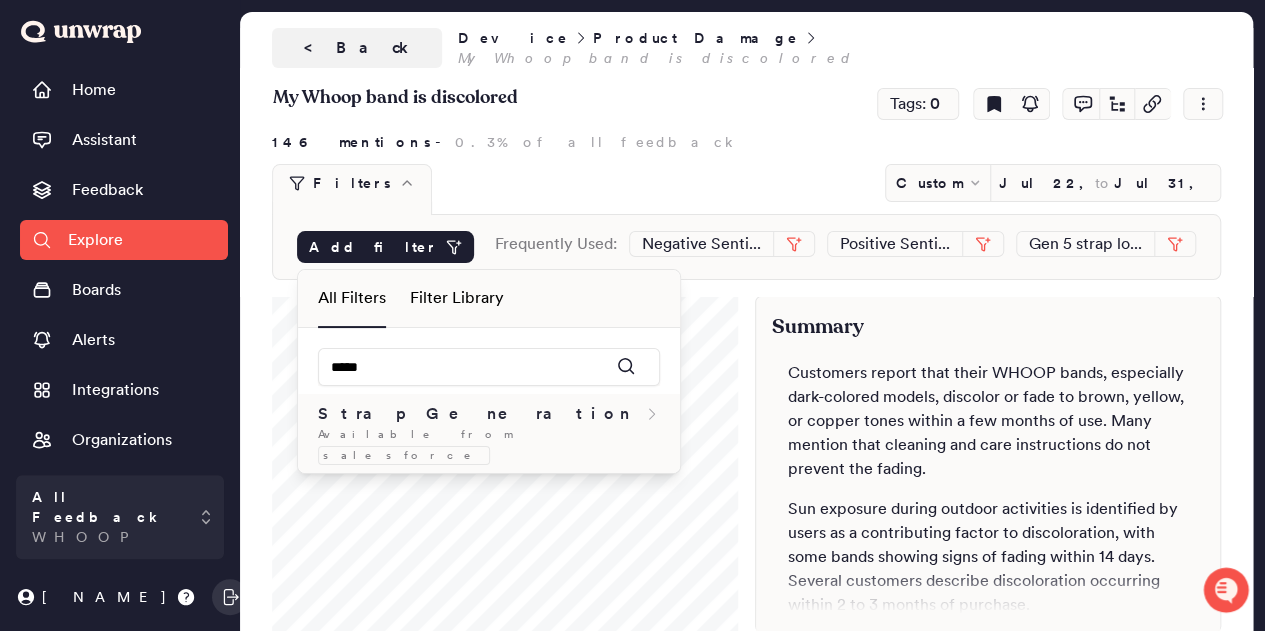 click on "Available from" at bounding box center (415, 434) 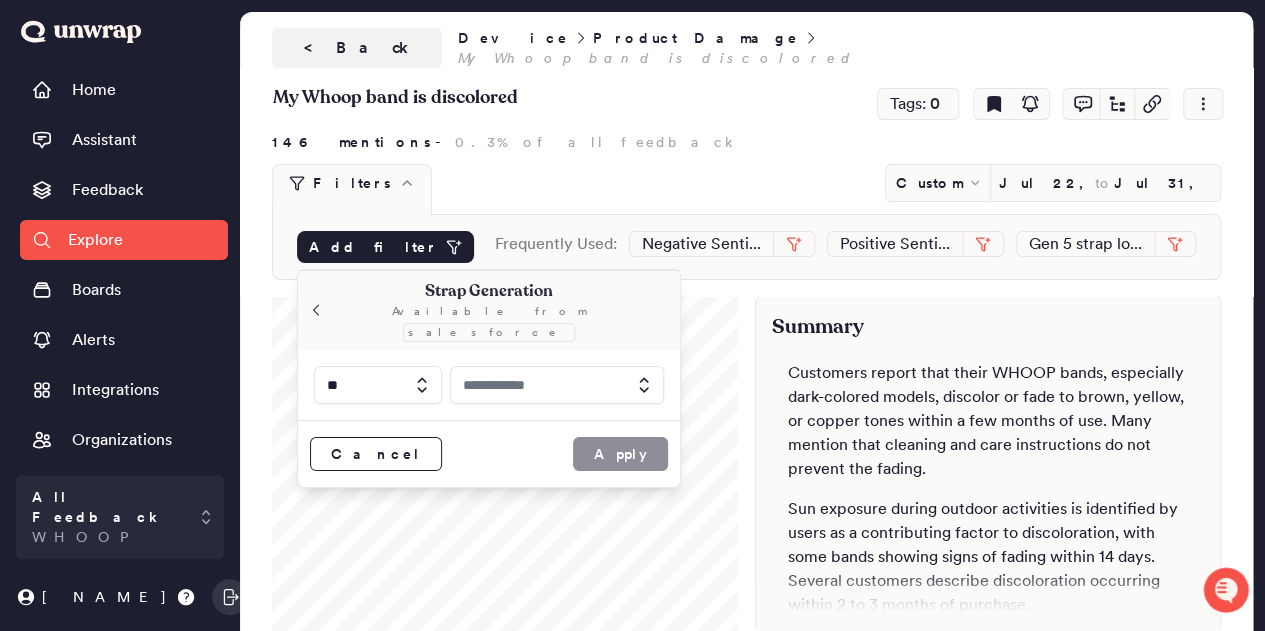 click at bounding box center (420, 385) 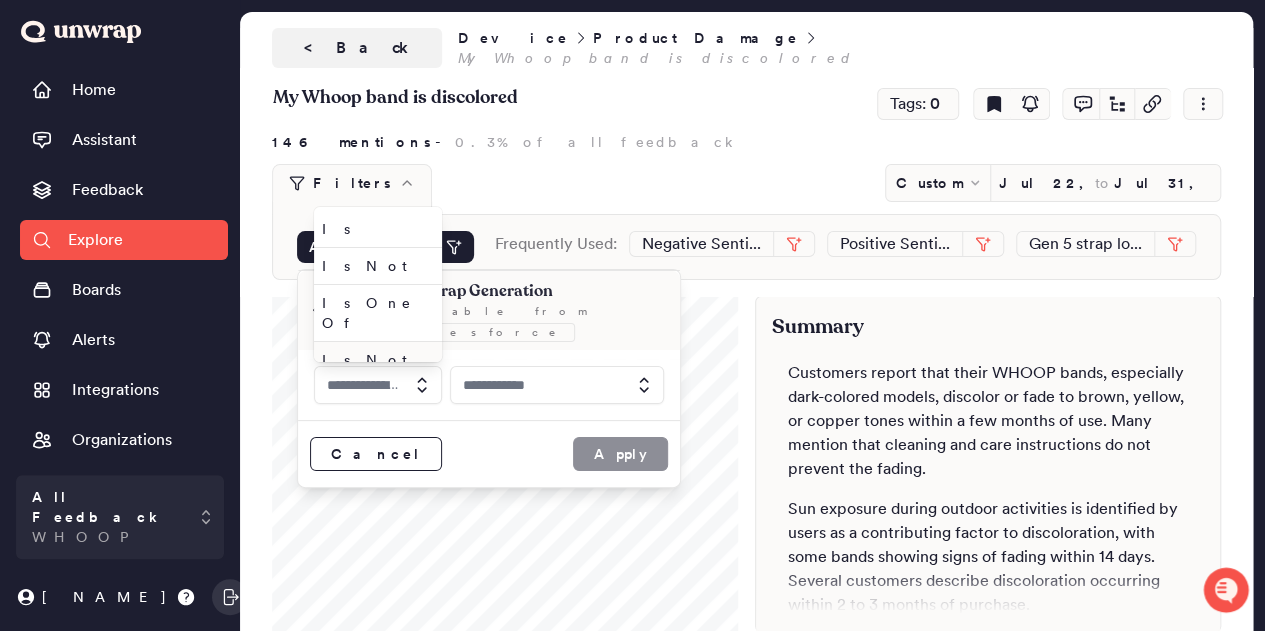 type on "**" 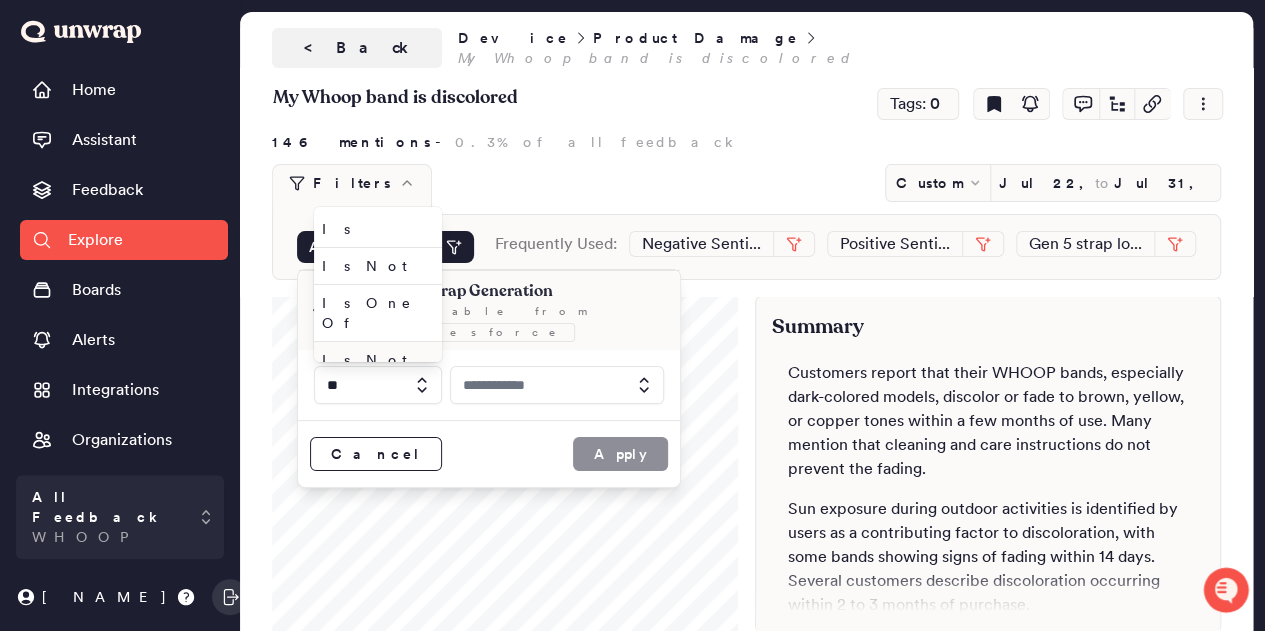 drag, startPoint x: 383, startPoint y: 314, endPoint x: 386, endPoint y: 275, distance: 39.115215 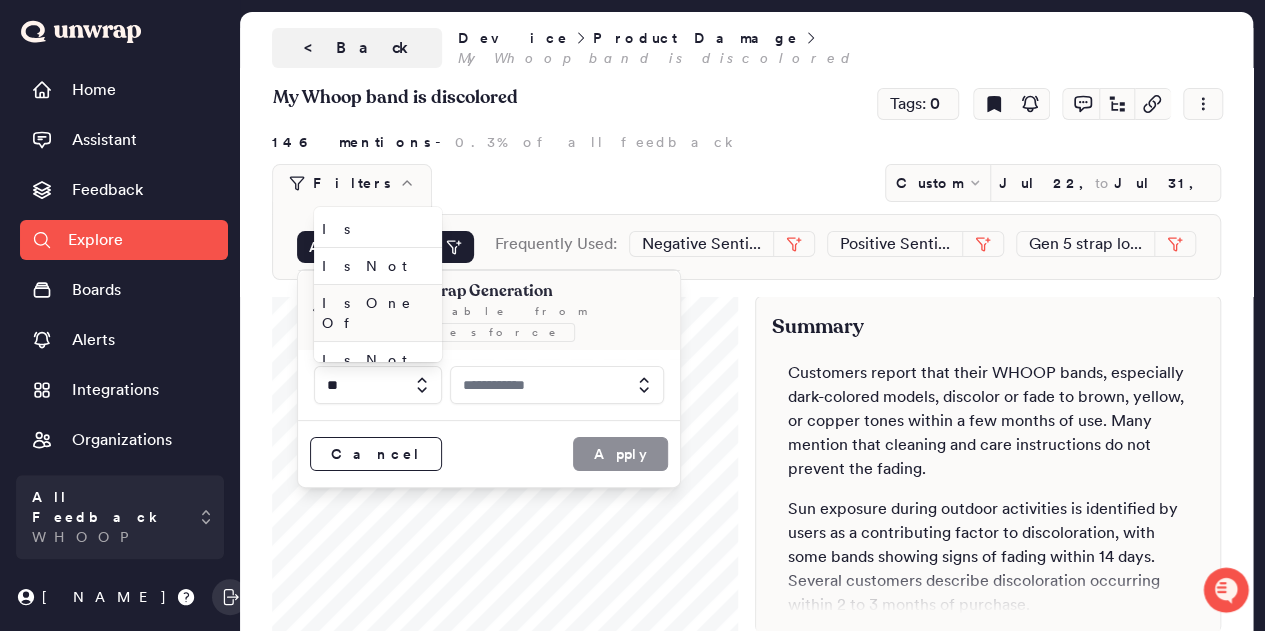 click on "Is One Of" at bounding box center [374, 313] 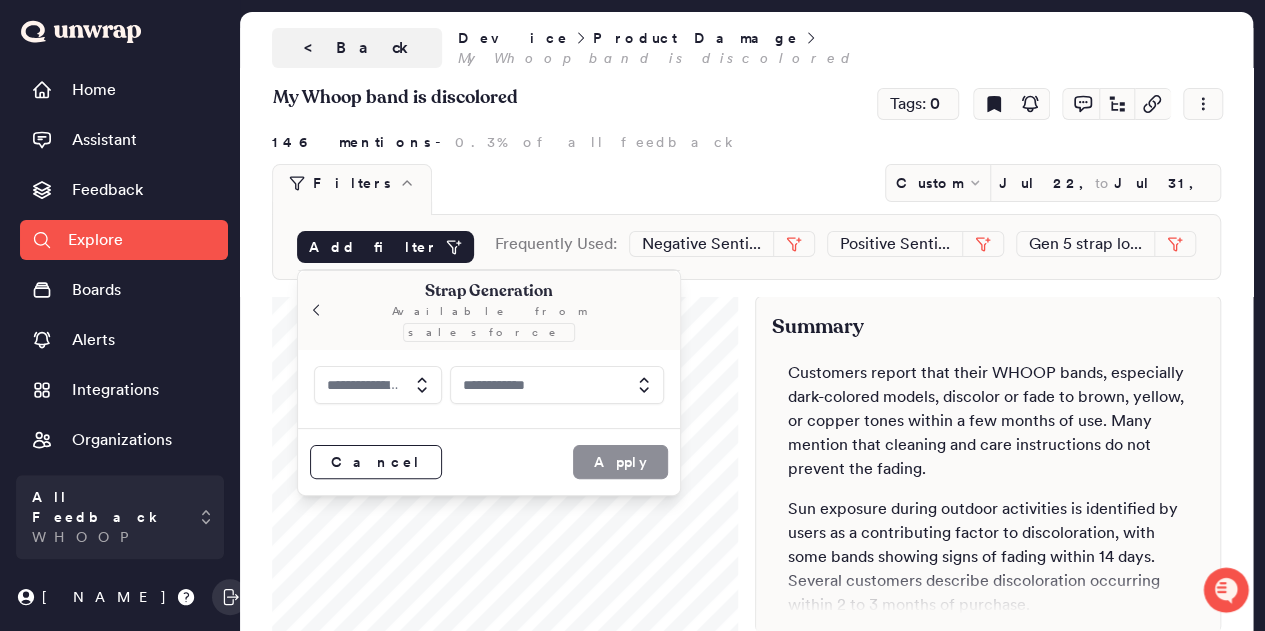 type on "*********" 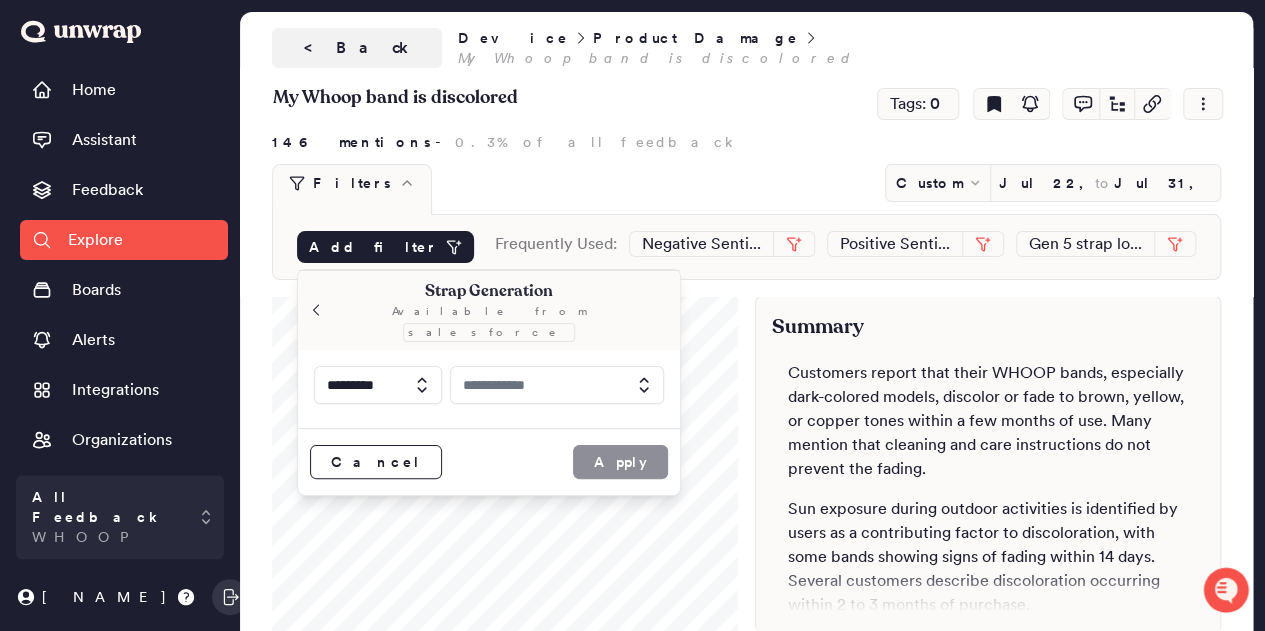 click at bounding box center (557, 385) 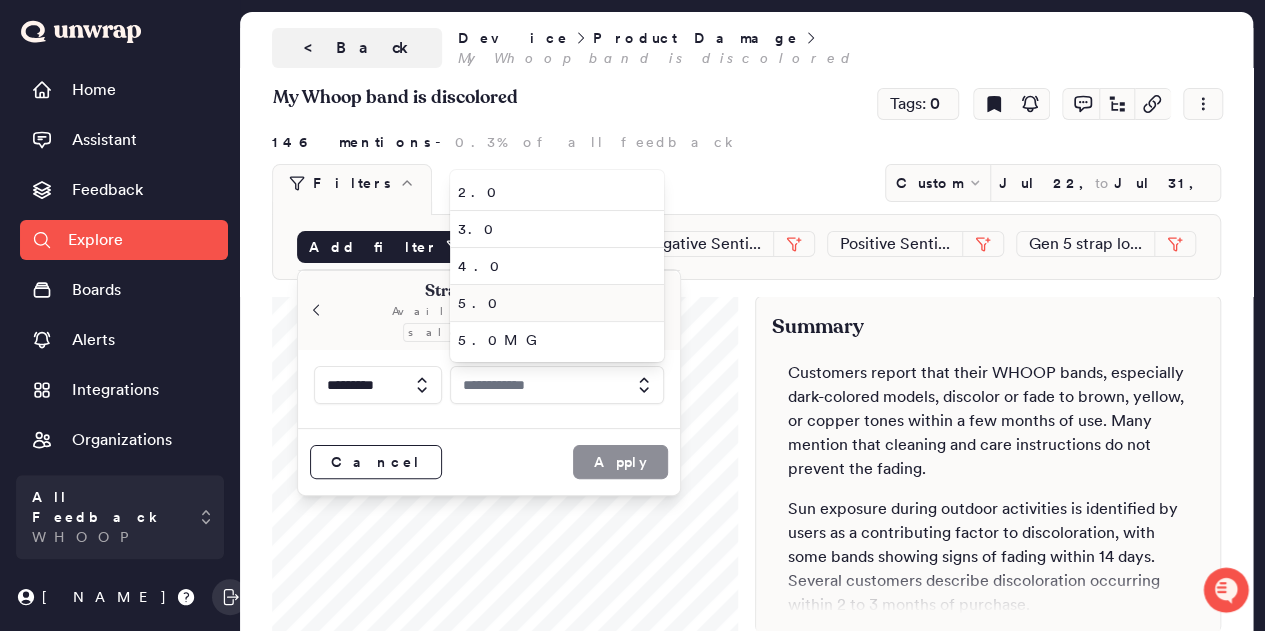 click on "5.0" at bounding box center [557, 303] 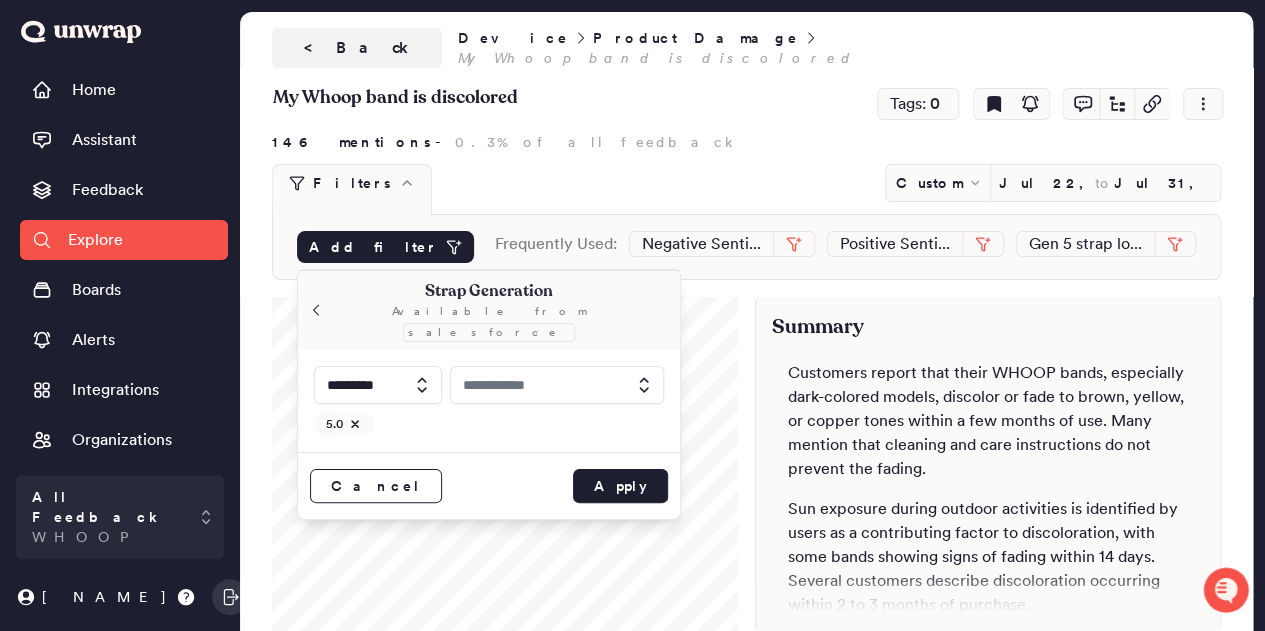 click at bounding box center (557, 385) 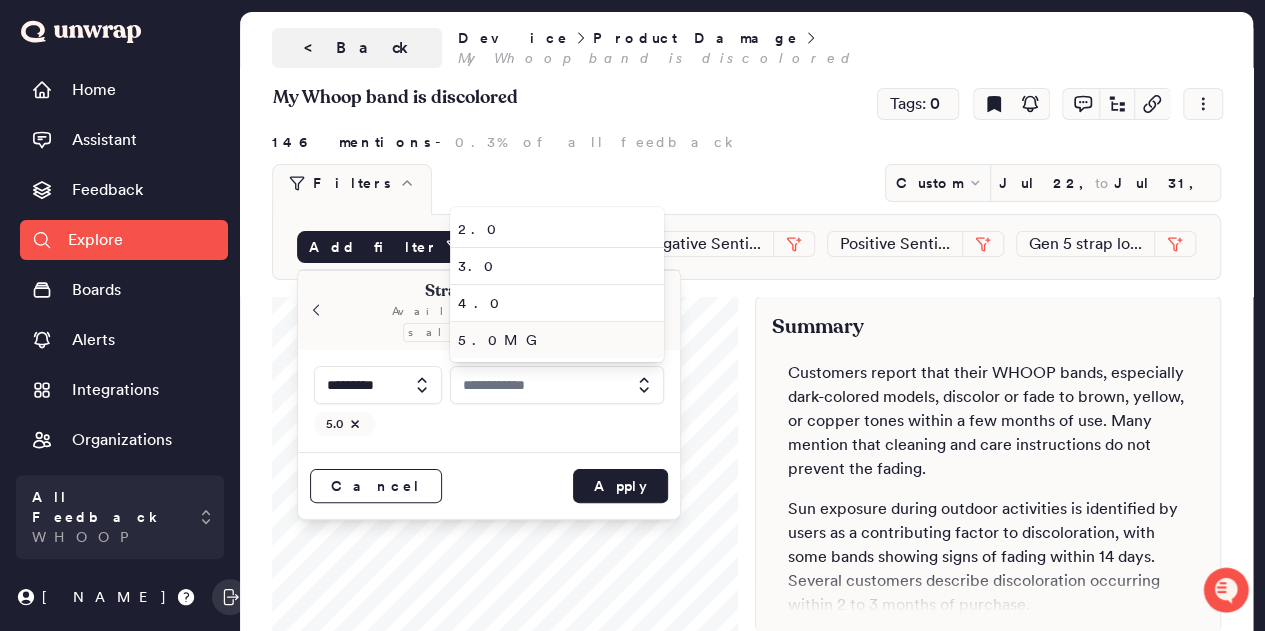 click on "5.0MG" at bounding box center [557, 340] 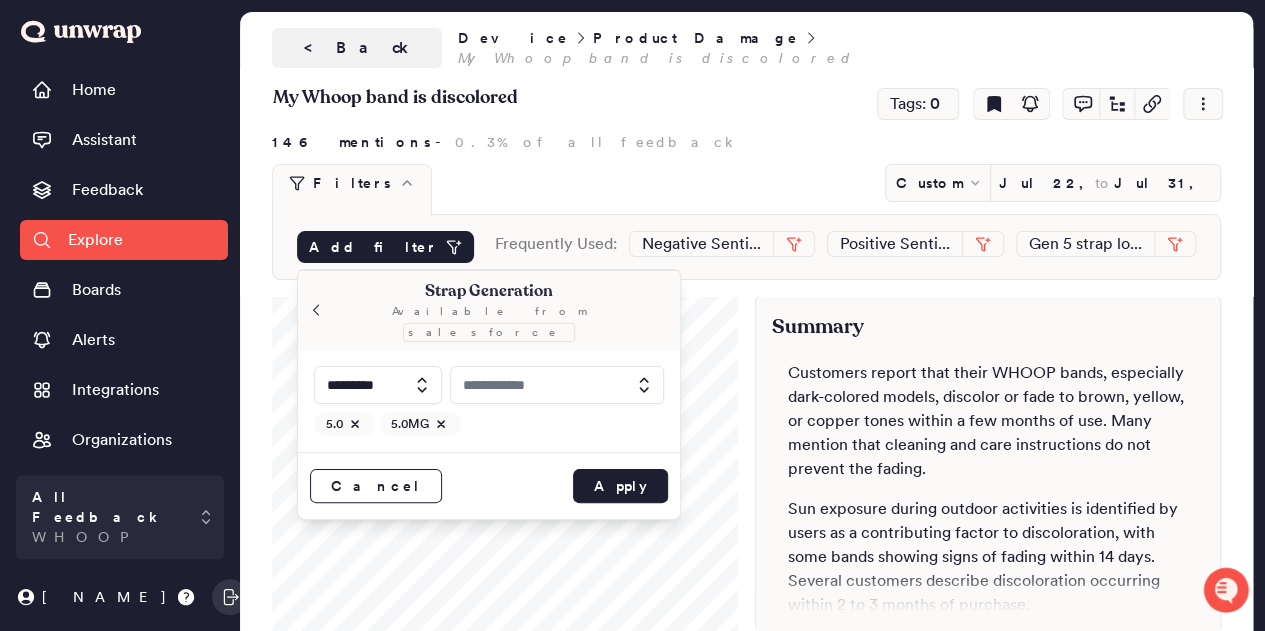 click on "Cancel Apply" at bounding box center (489, 485) 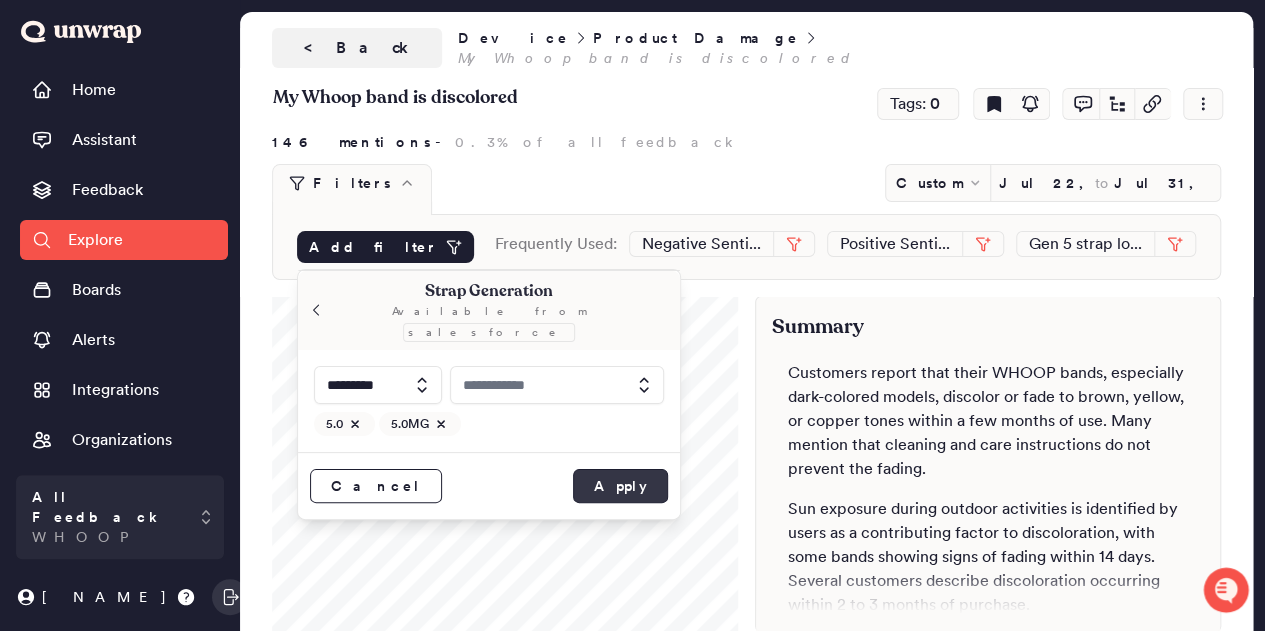 click on "Apply" at bounding box center (620, 486) 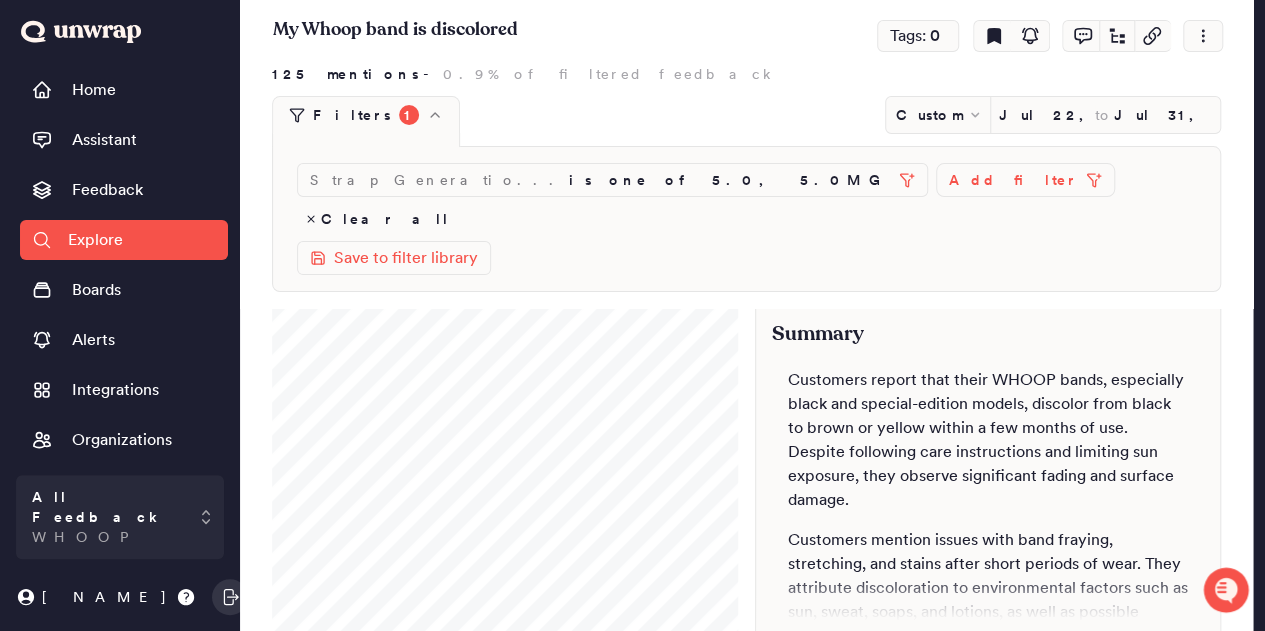 scroll, scrollTop: 32, scrollLeft: 0, axis: vertical 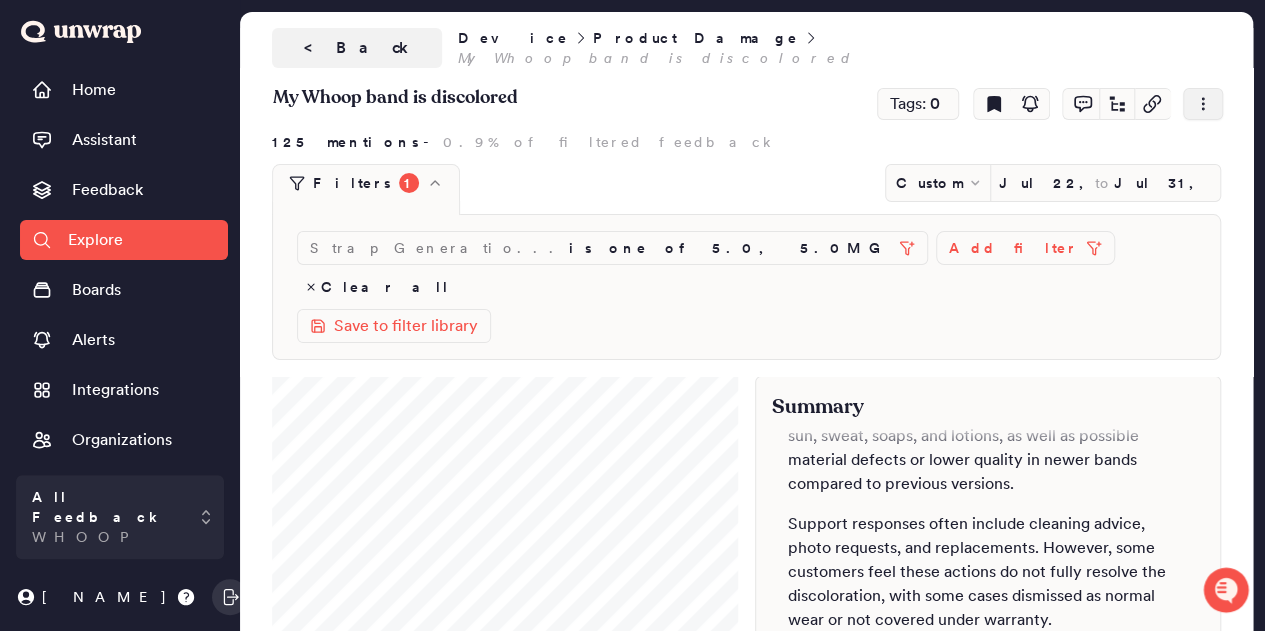 click 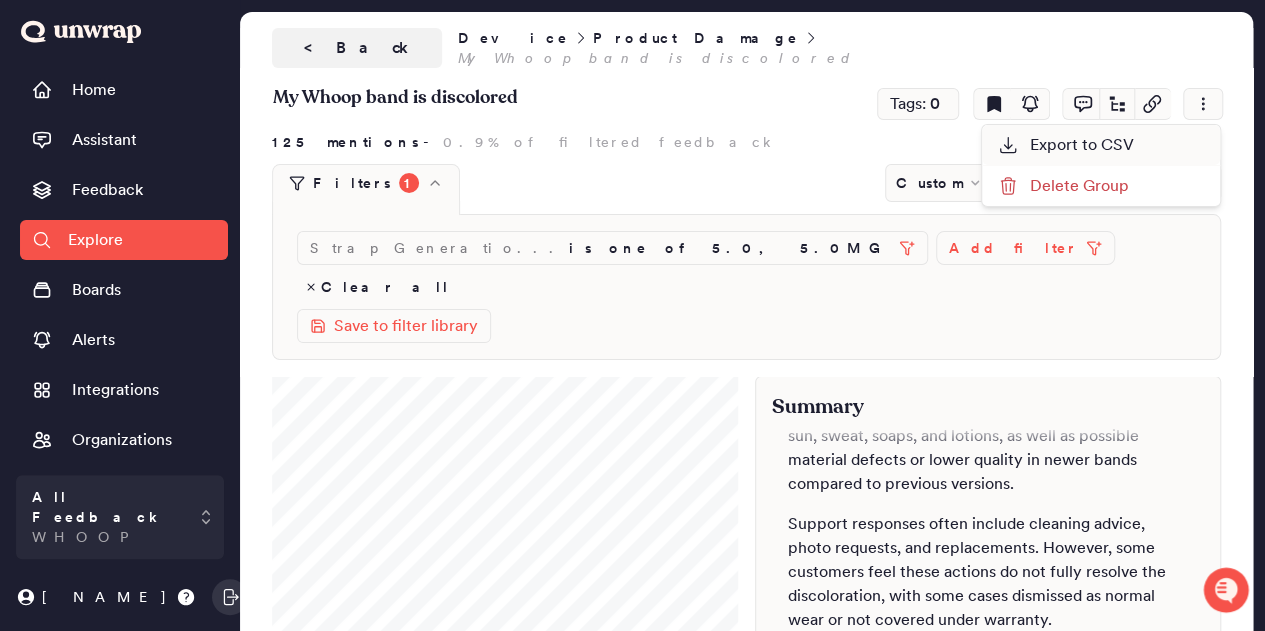 click on "Export to CSV" at bounding box center [1066, 145] 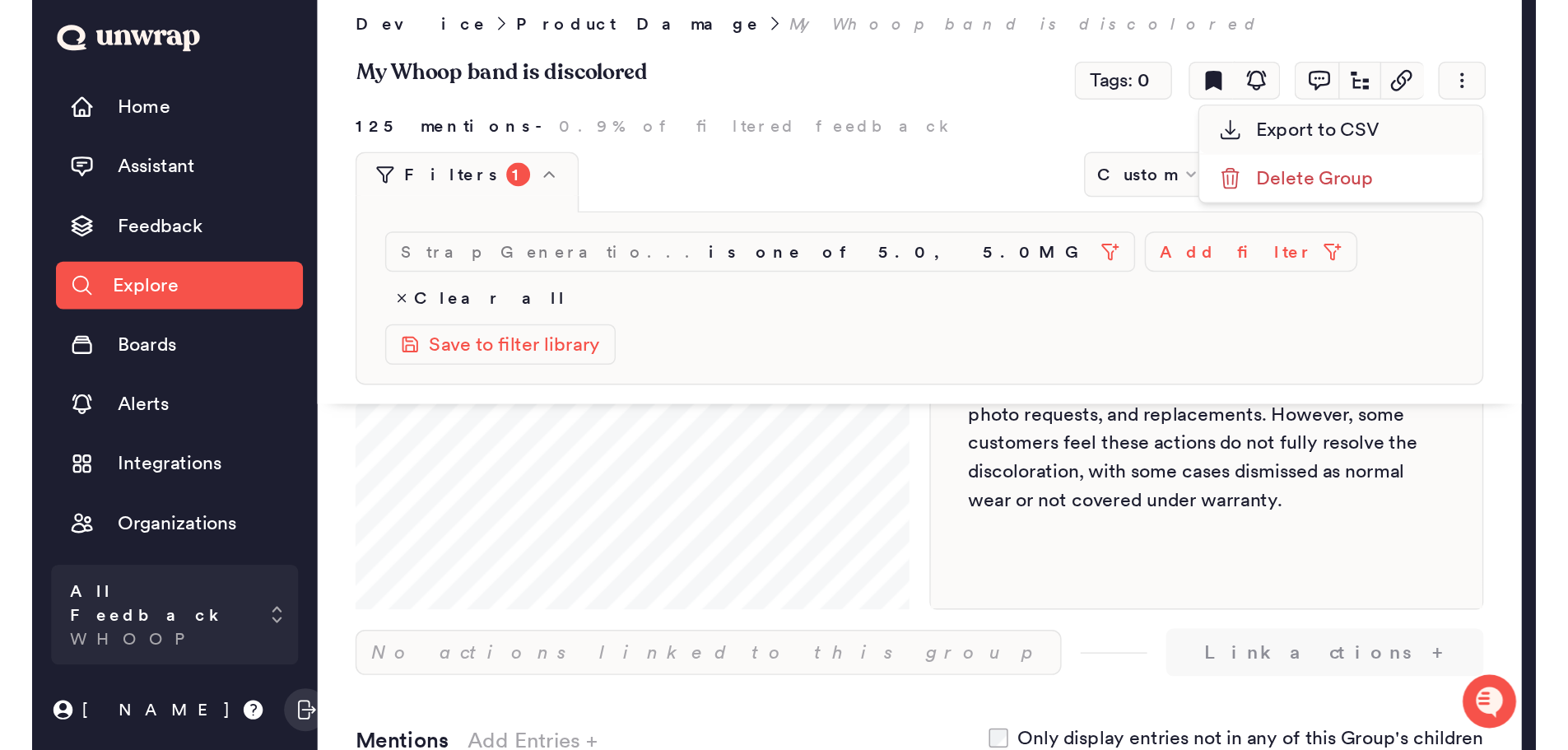 scroll, scrollTop: 191, scrollLeft: 0, axis: vertical 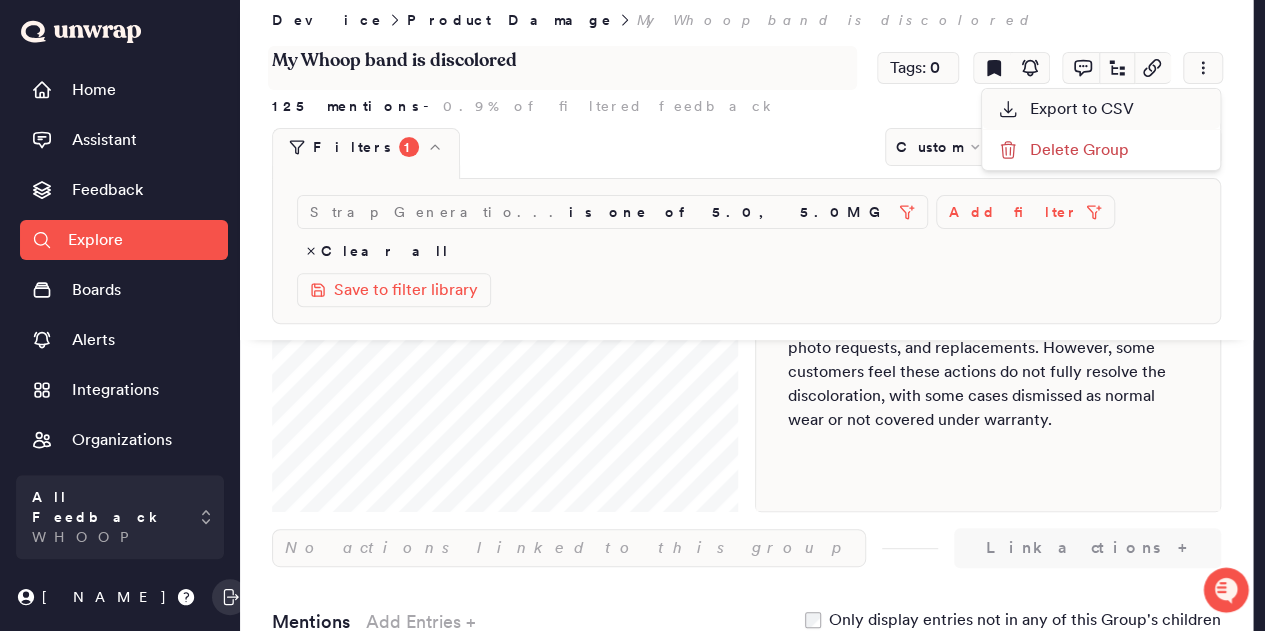 drag, startPoint x: 729, startPoint y: 180, endPoint x: 815, endPoint y: 63, distance: 145.20676 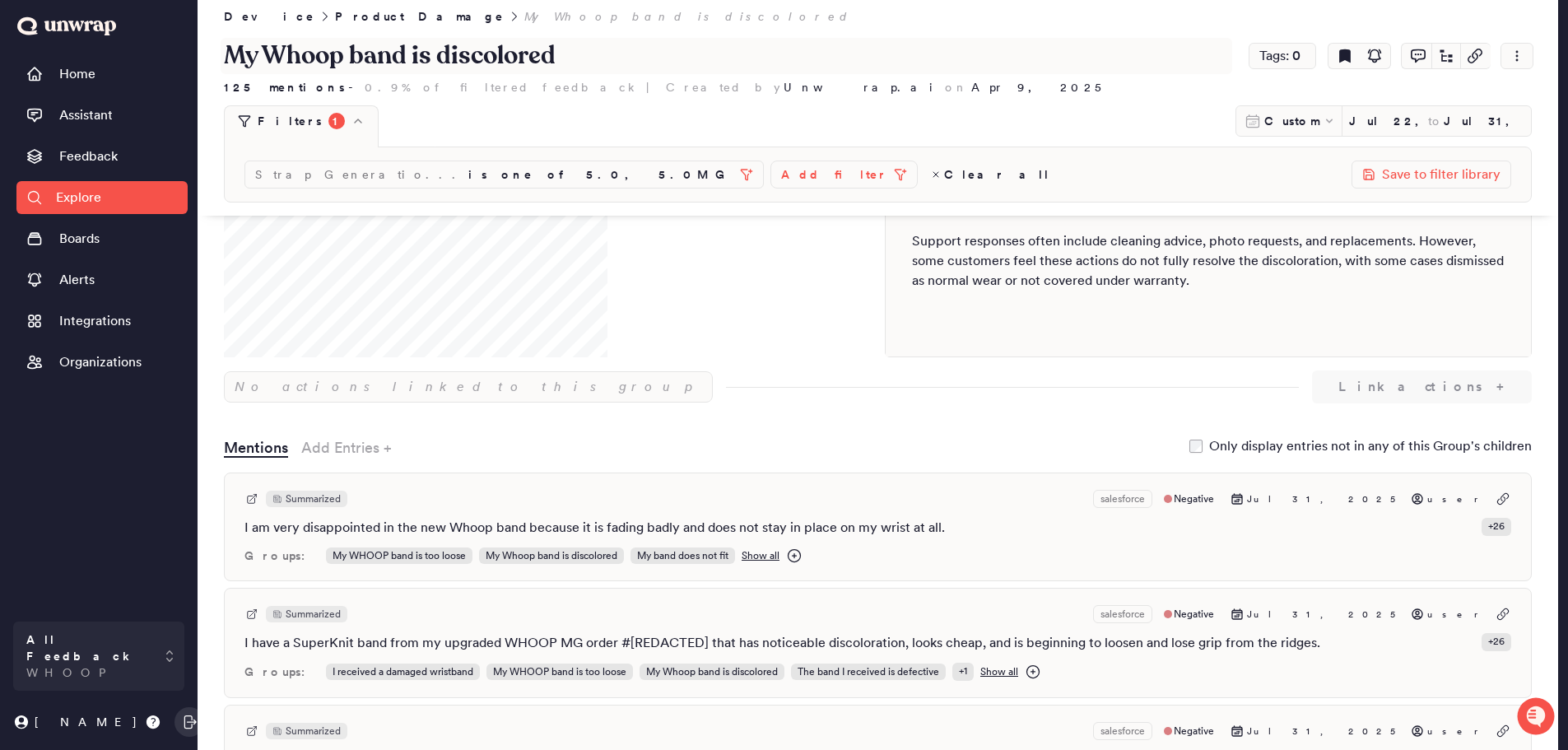 scroll, scrollTop: 48, scrollLeft: 0, axis: vertical 